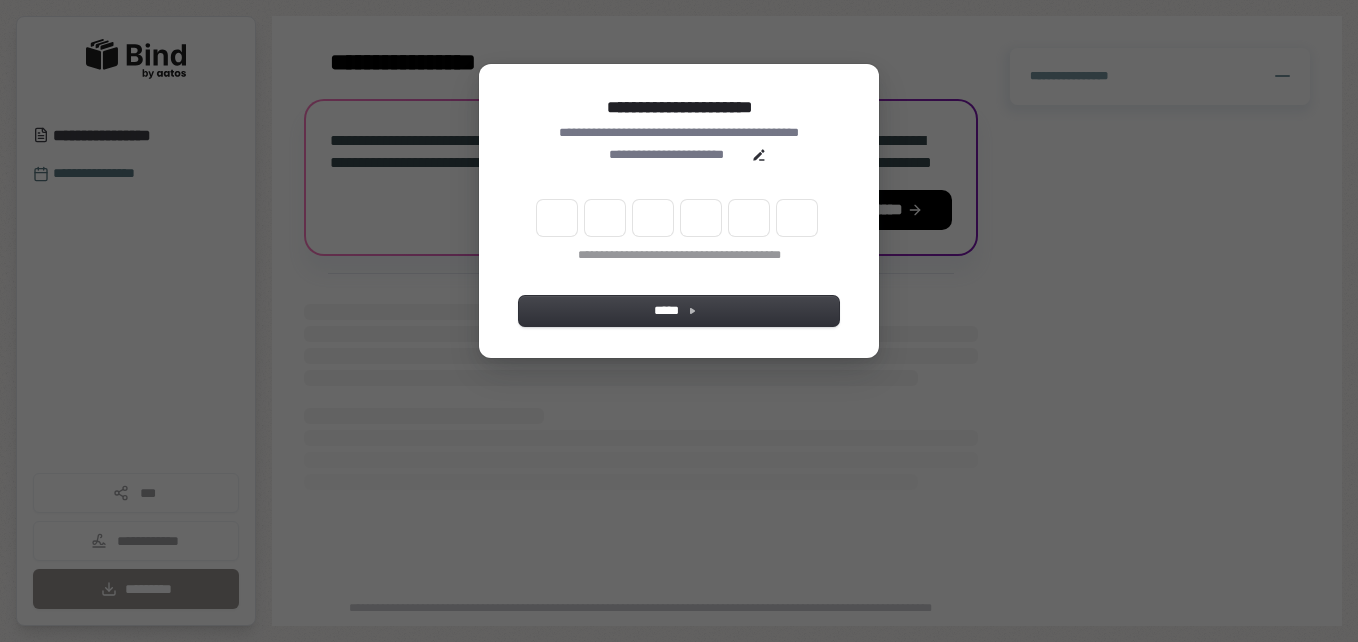 scroll, scrollTop: 0, scrollLeft: 0, axis: both 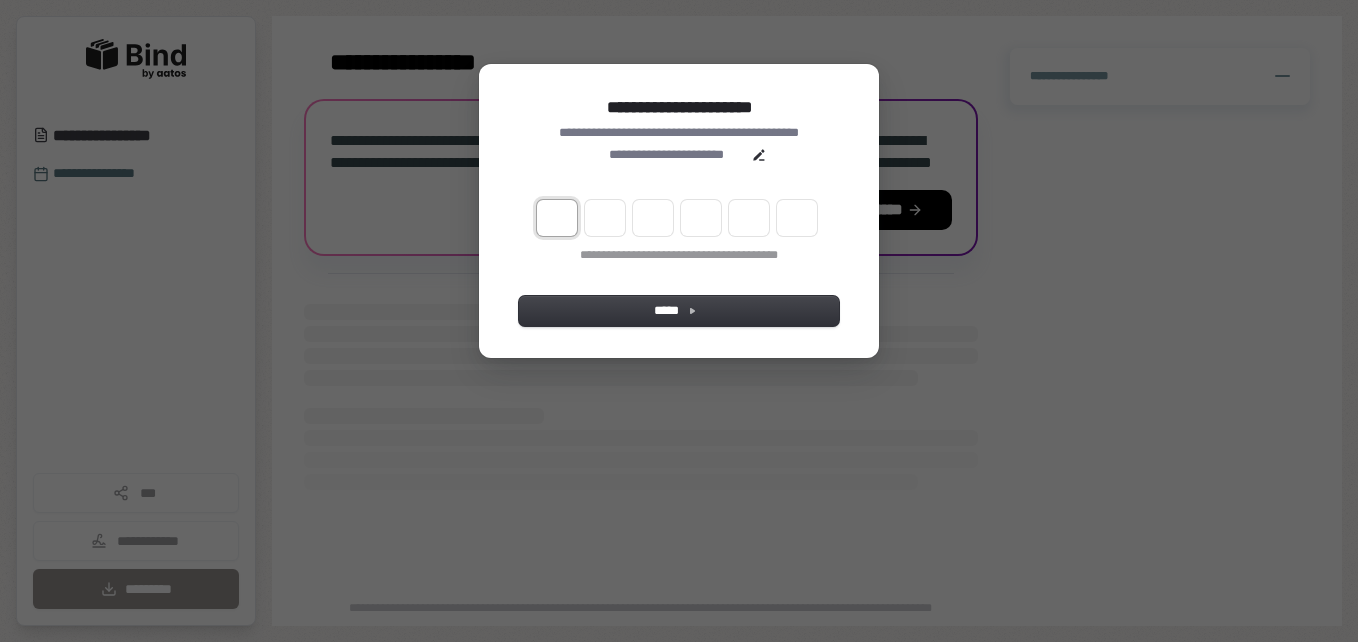 type on "*" 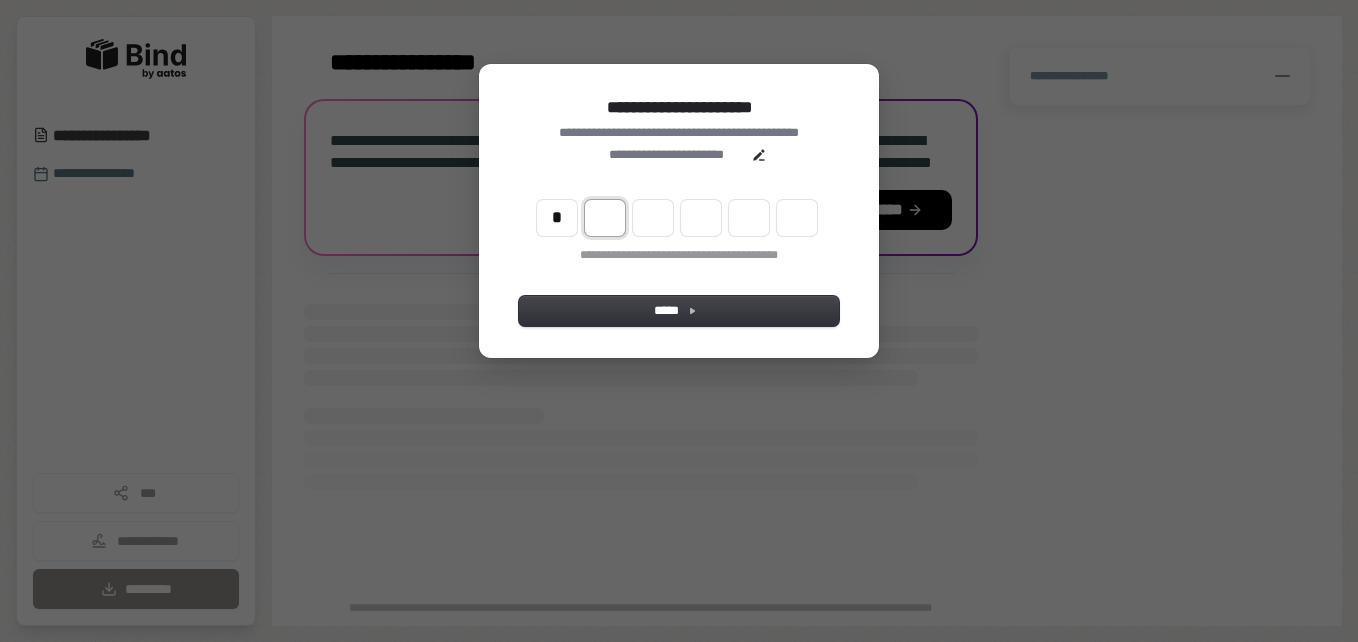 type on "*" 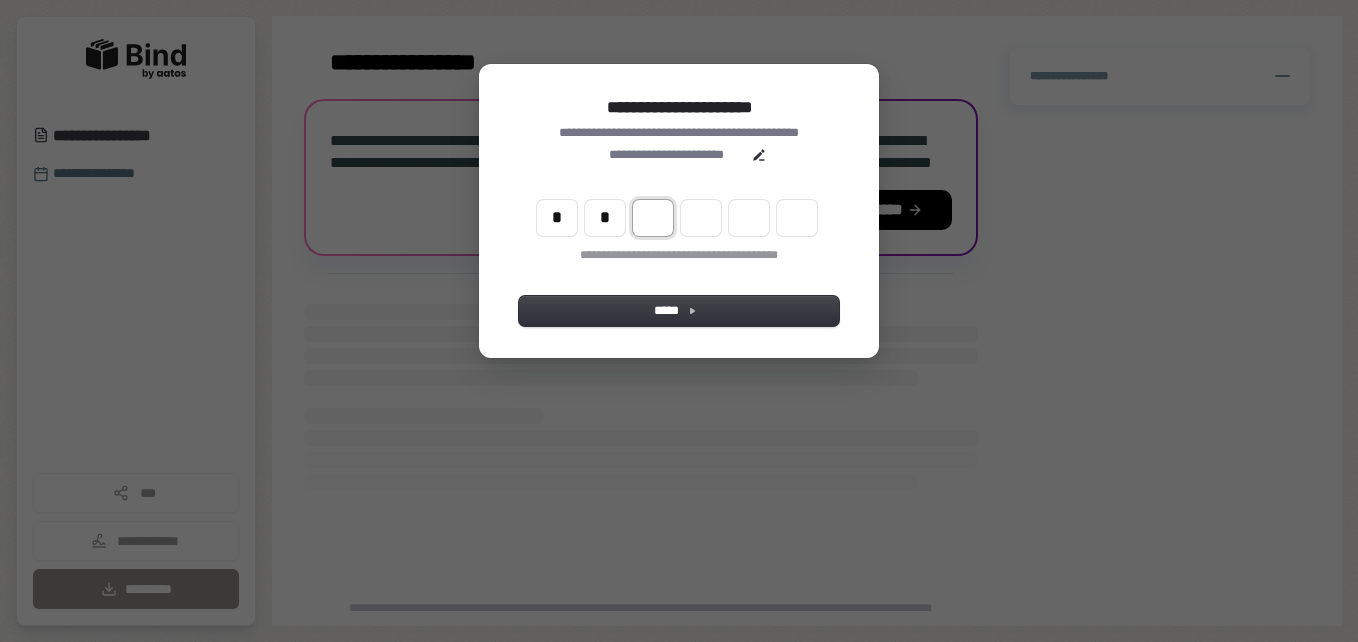 type on "*" 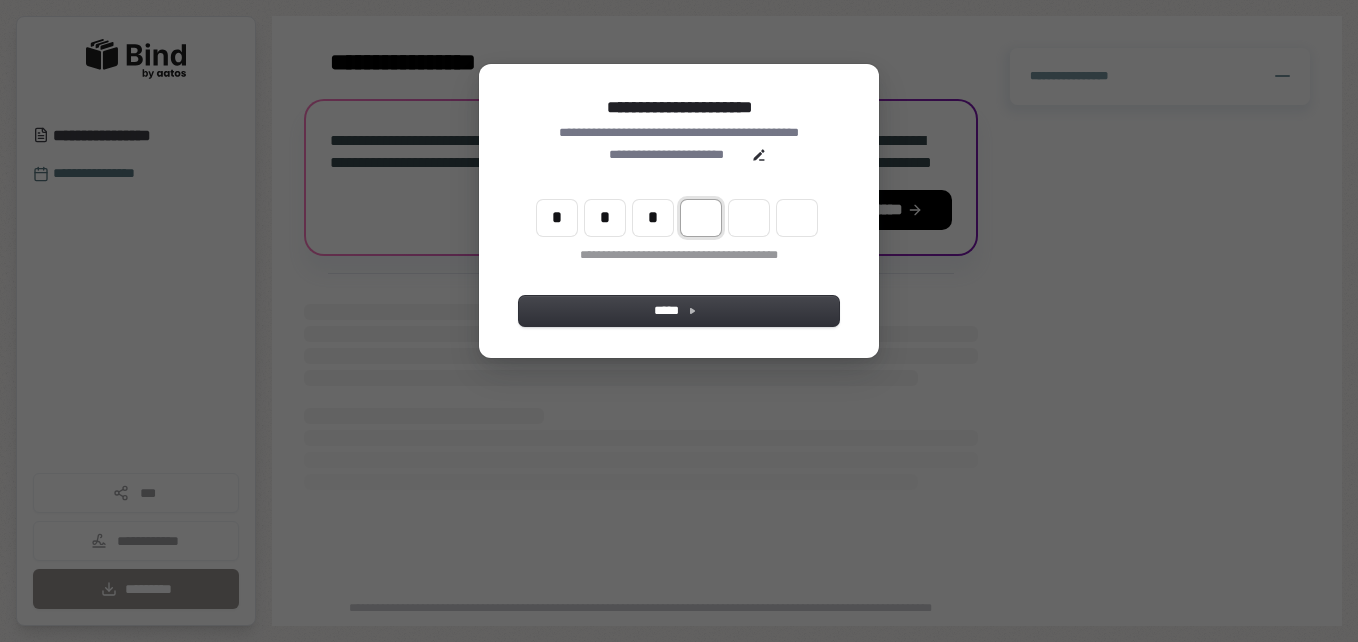 type on "*" 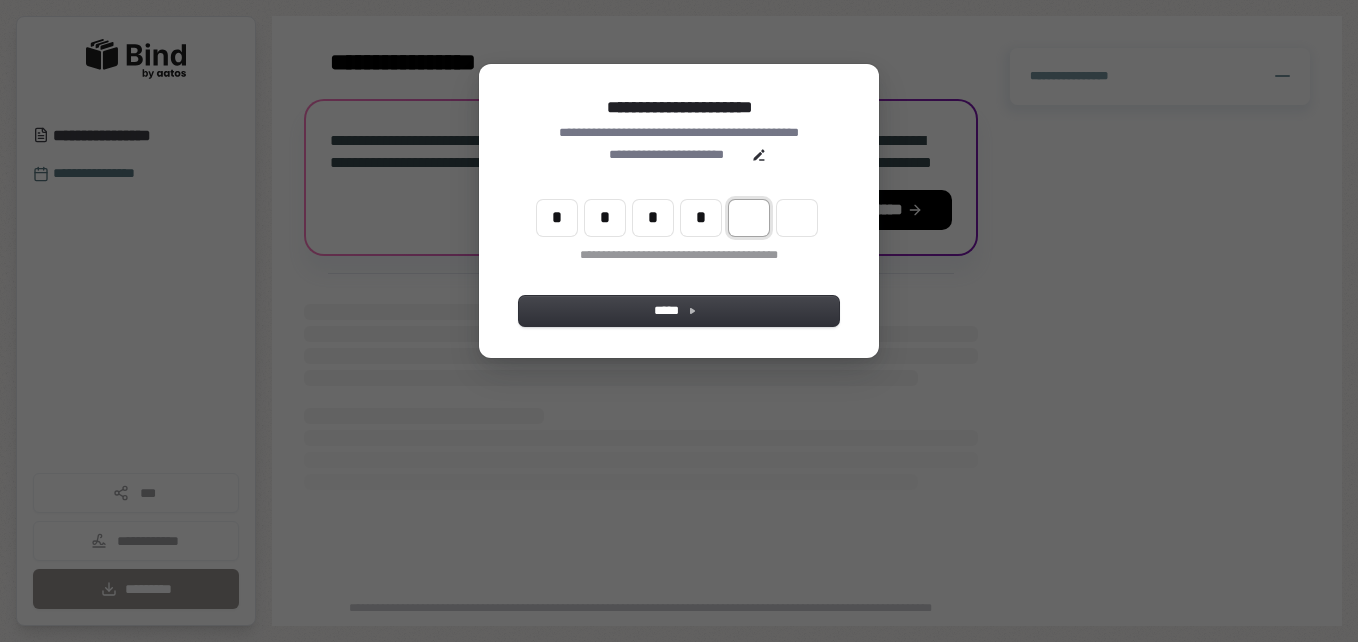 type on "*" 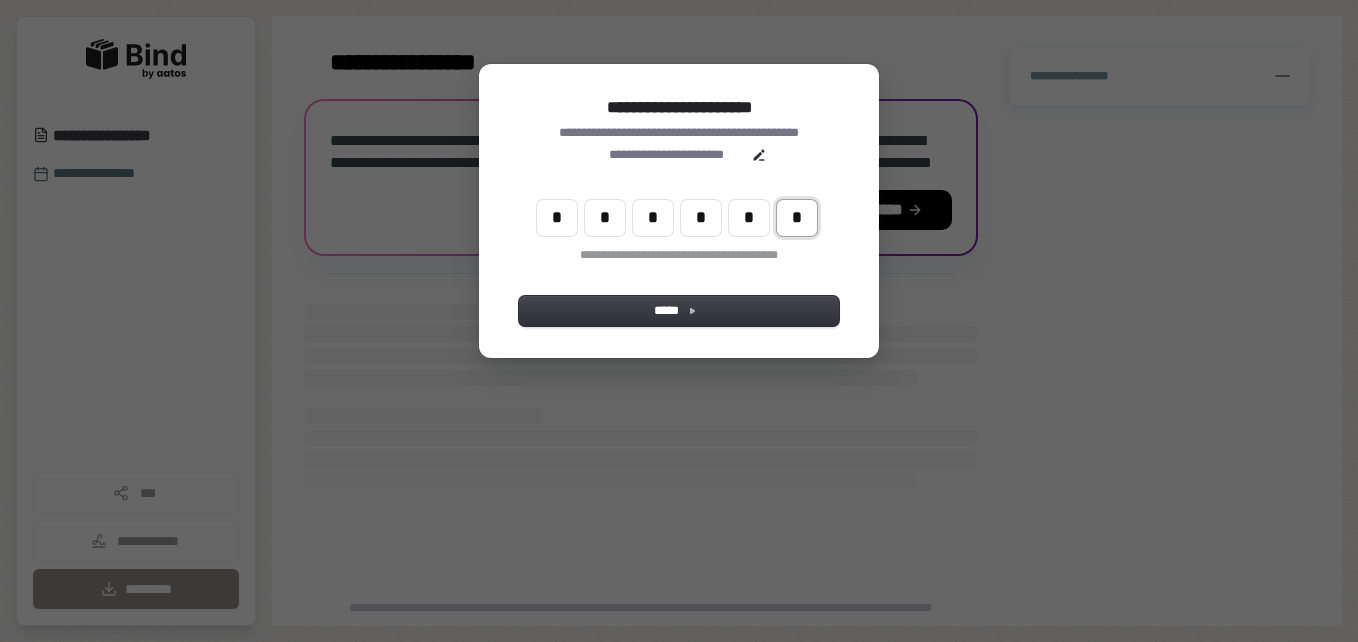 type on "*" 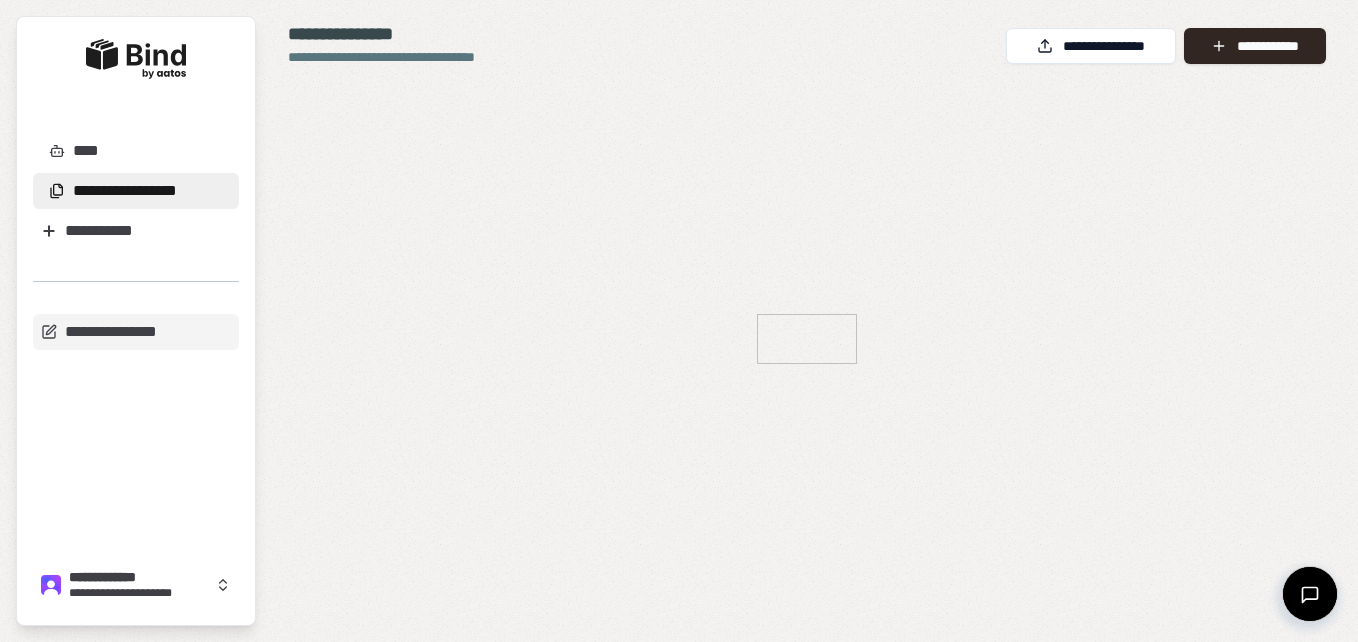 scroll, scrollTop: 0, scrollLeft: 0, axis: both 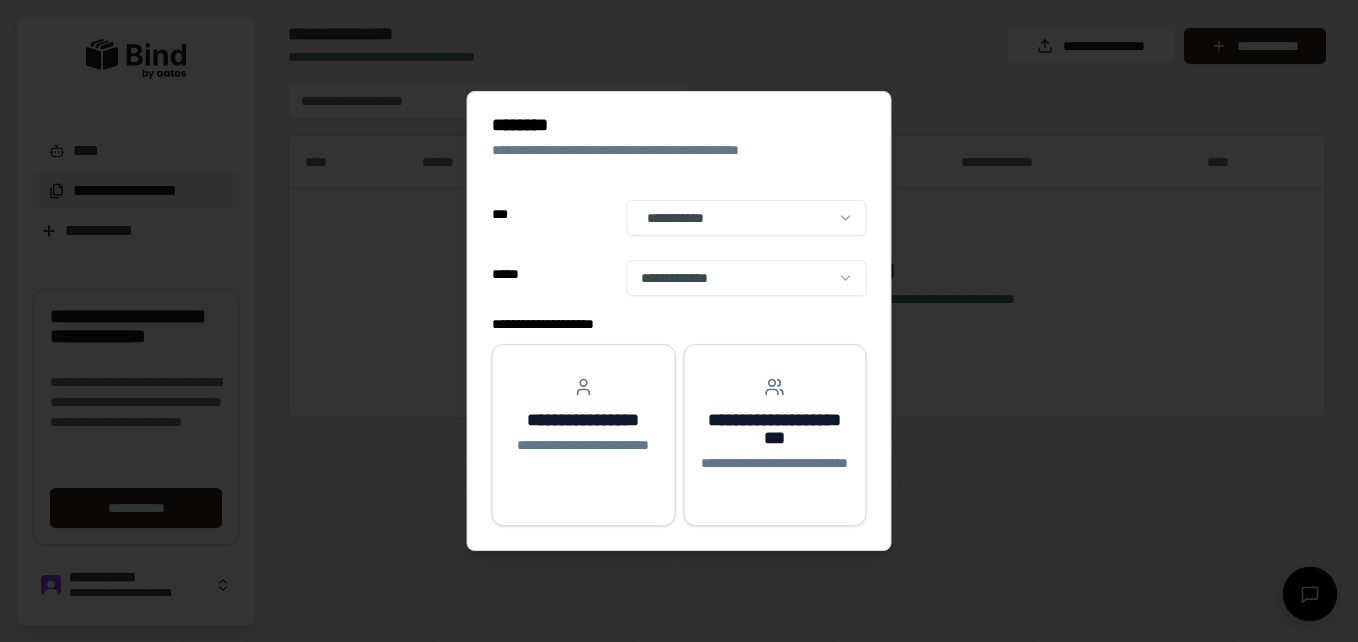 select on "**" 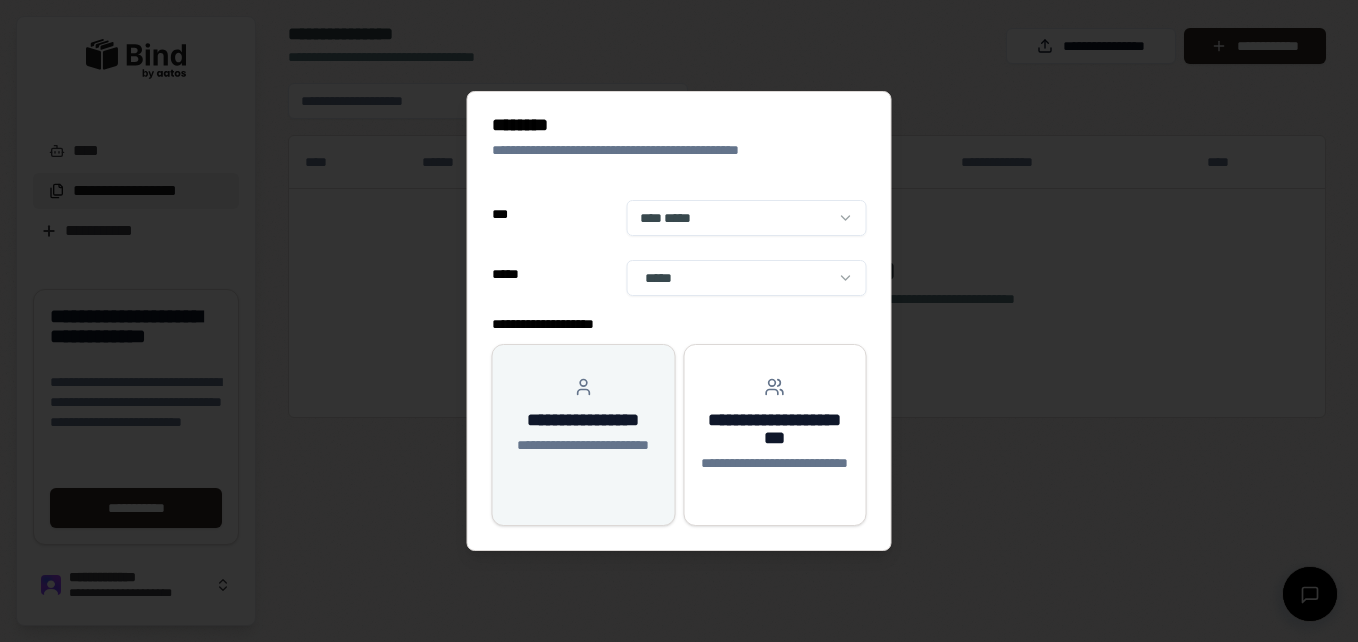 click on "**********" at bounding box center [584, 426] 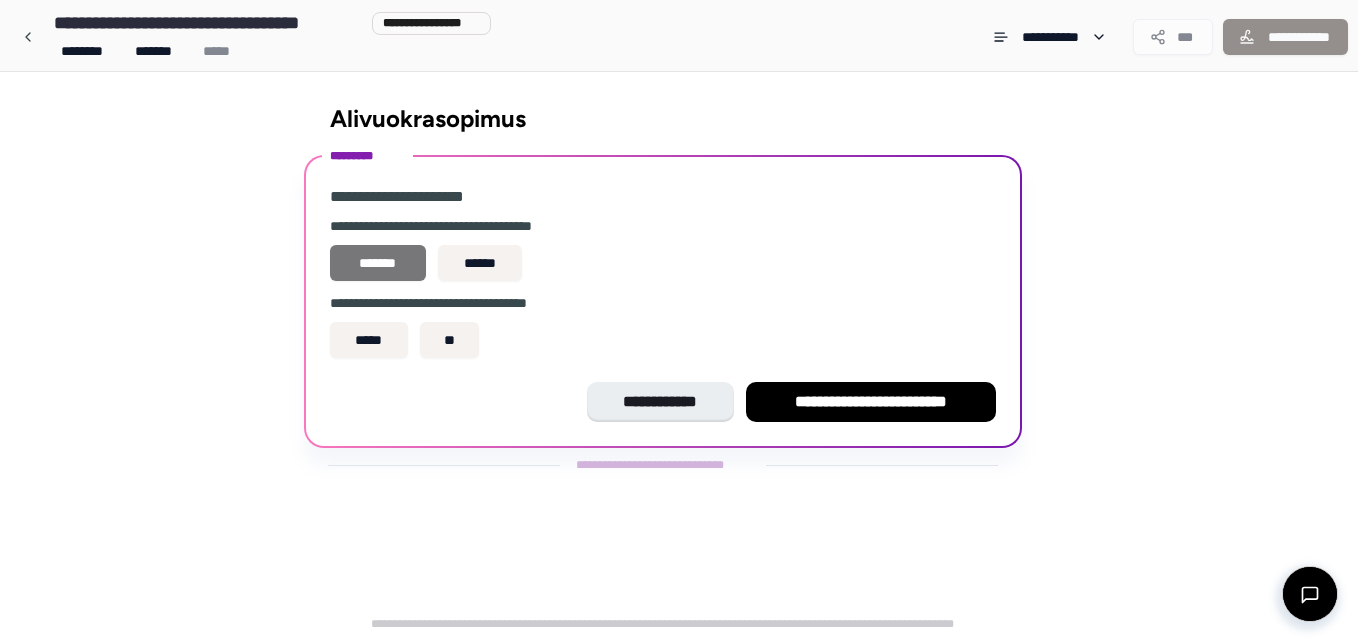 click on "*******" at bounding box center [378, 263] 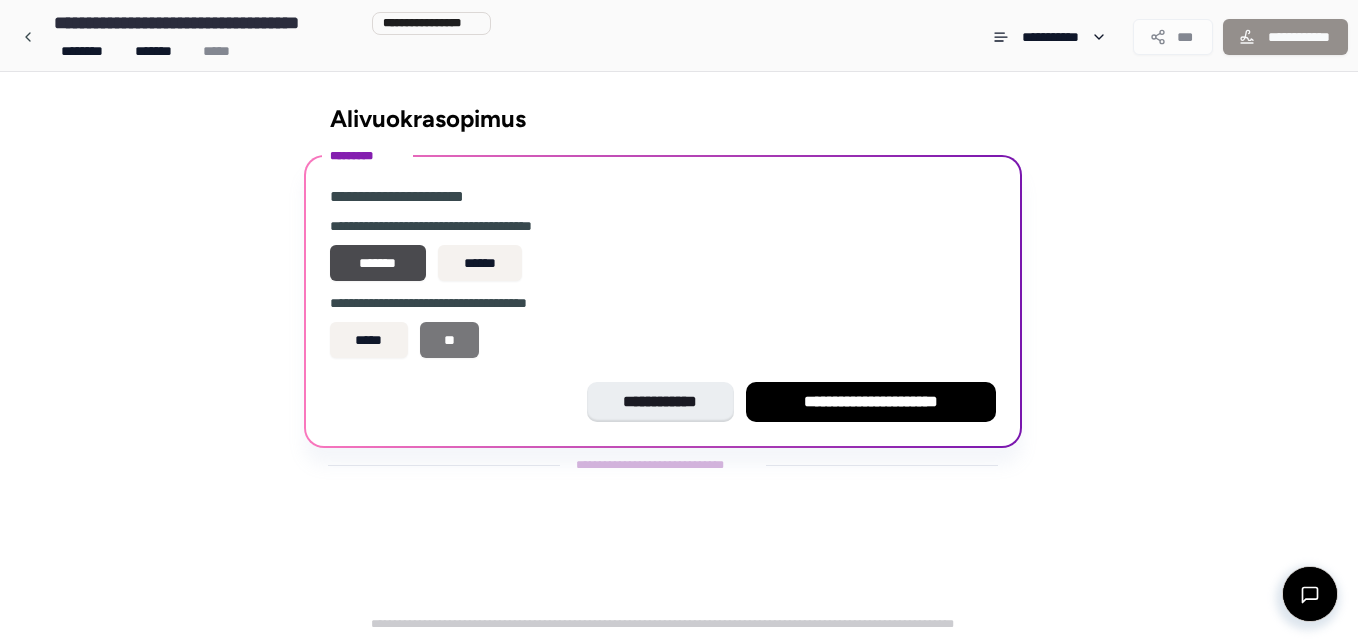 click on "**" at bounding box center (450, 340) 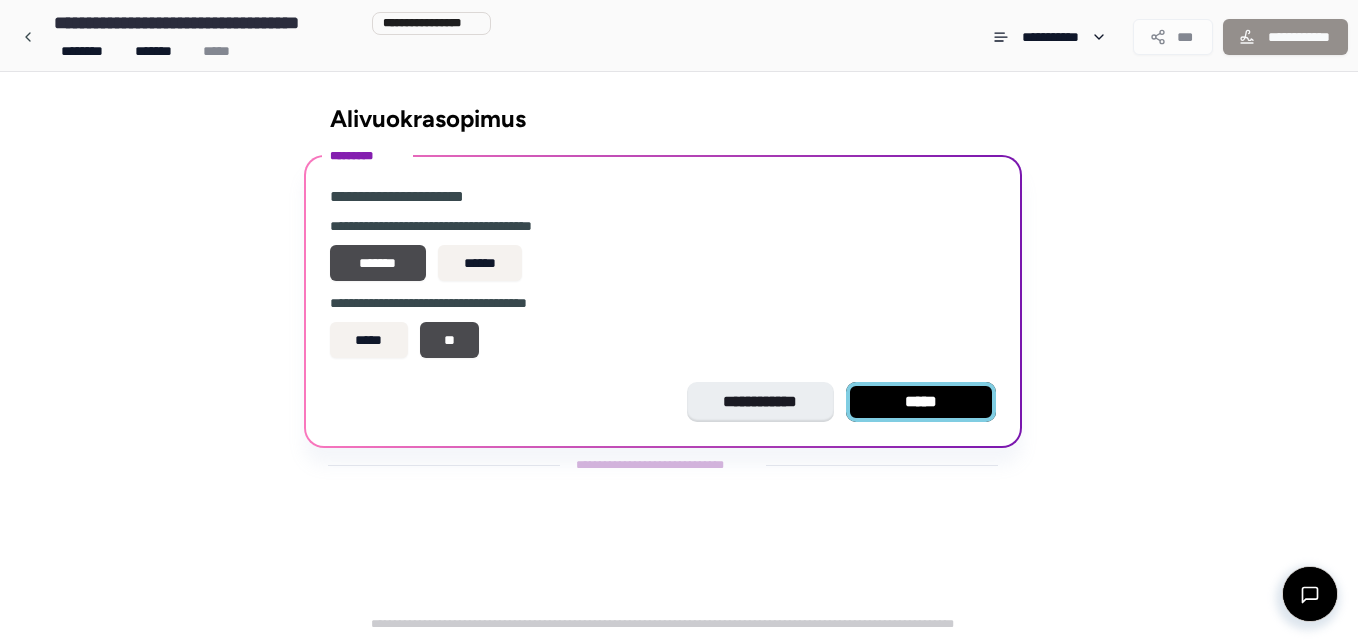click on "*****" at bounding box center (921, 402) 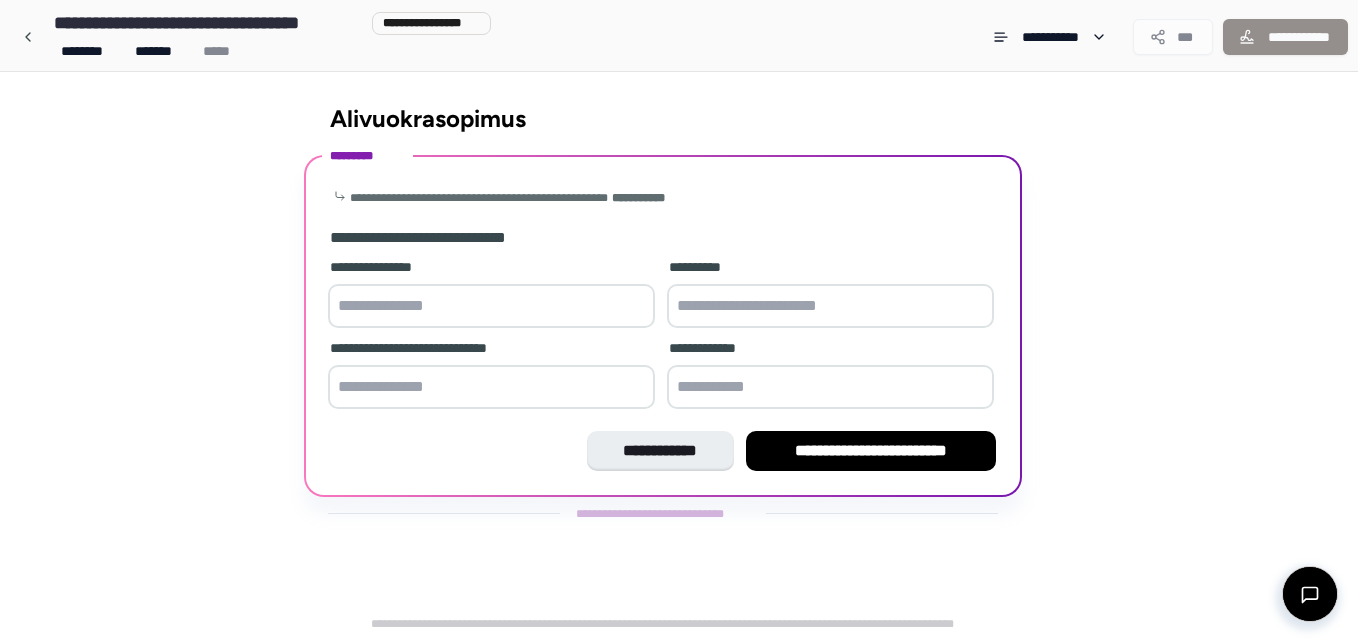 click at bounding box center (491, 306) 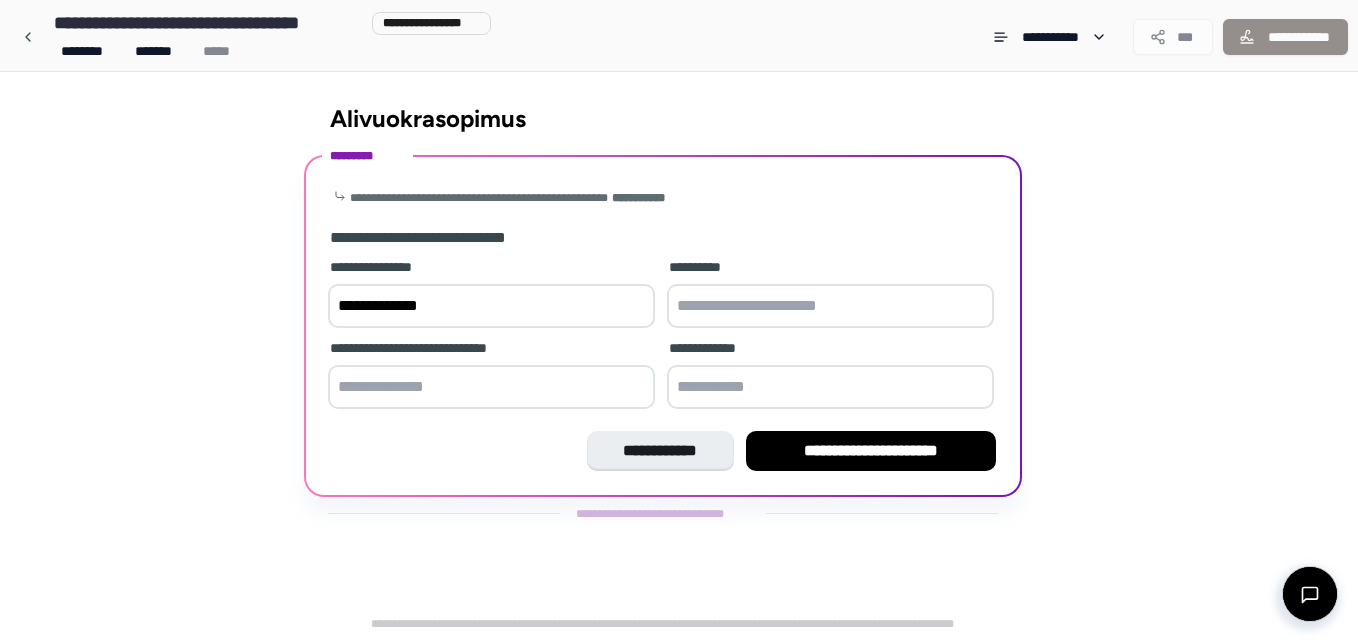 type on "**********" 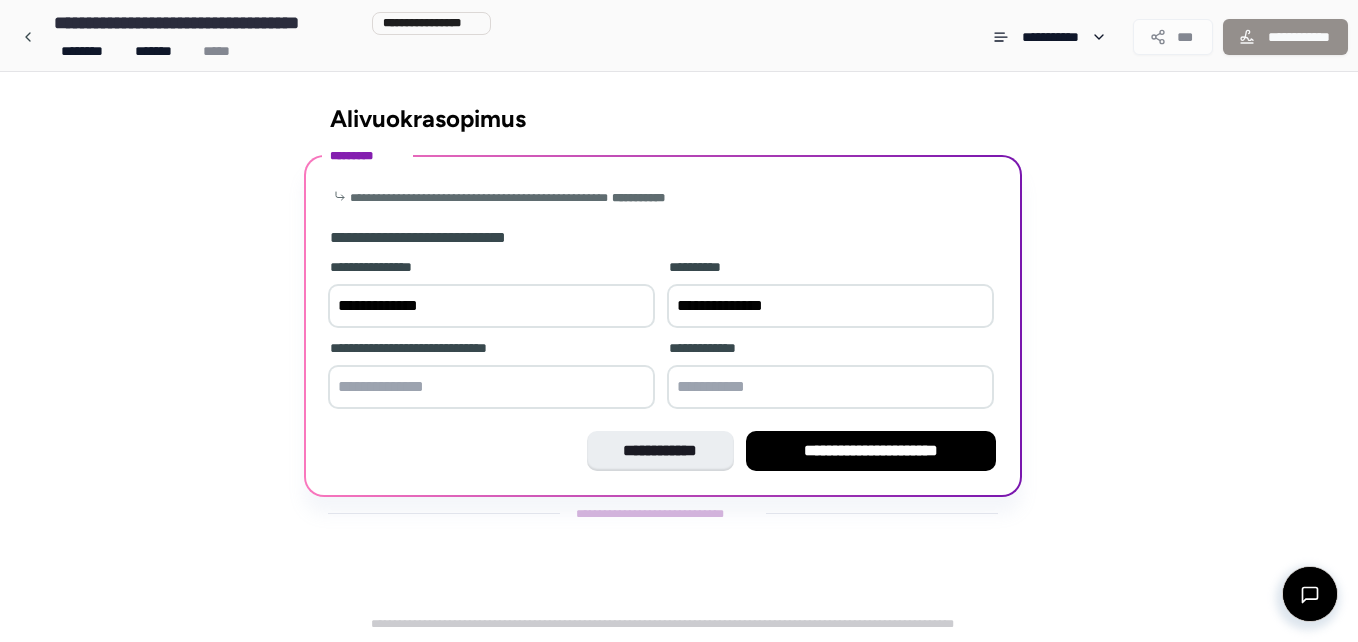 type on "**********" 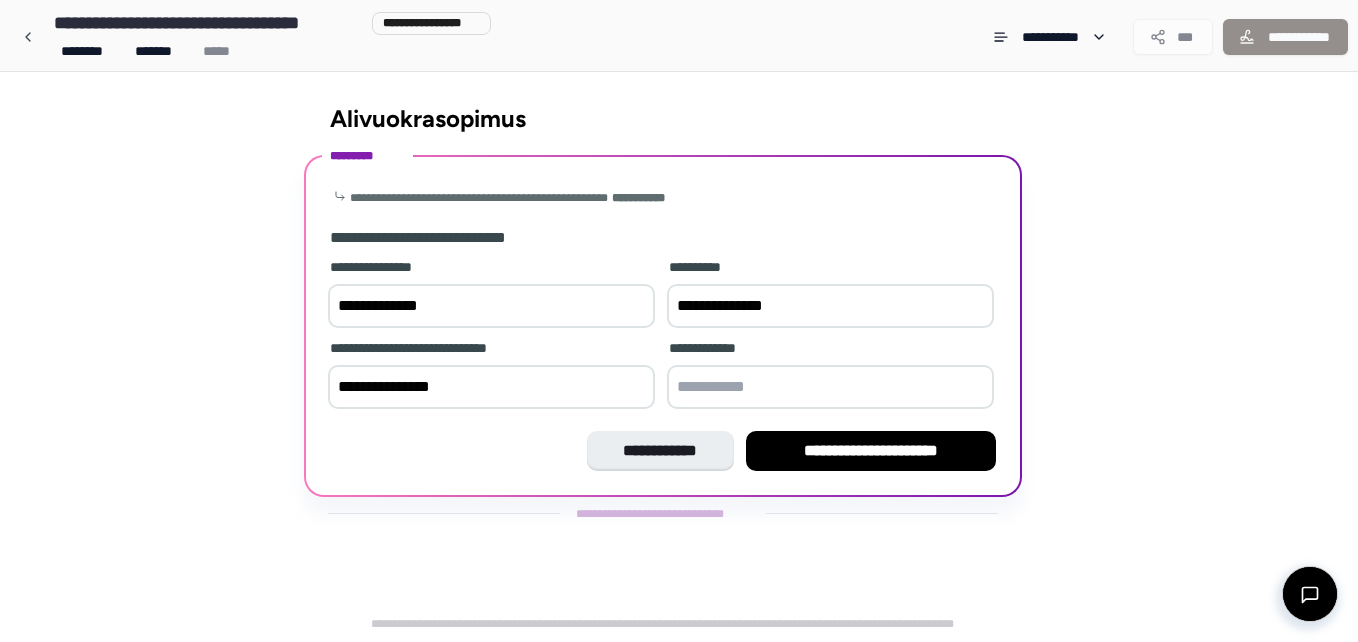 type on "**********" 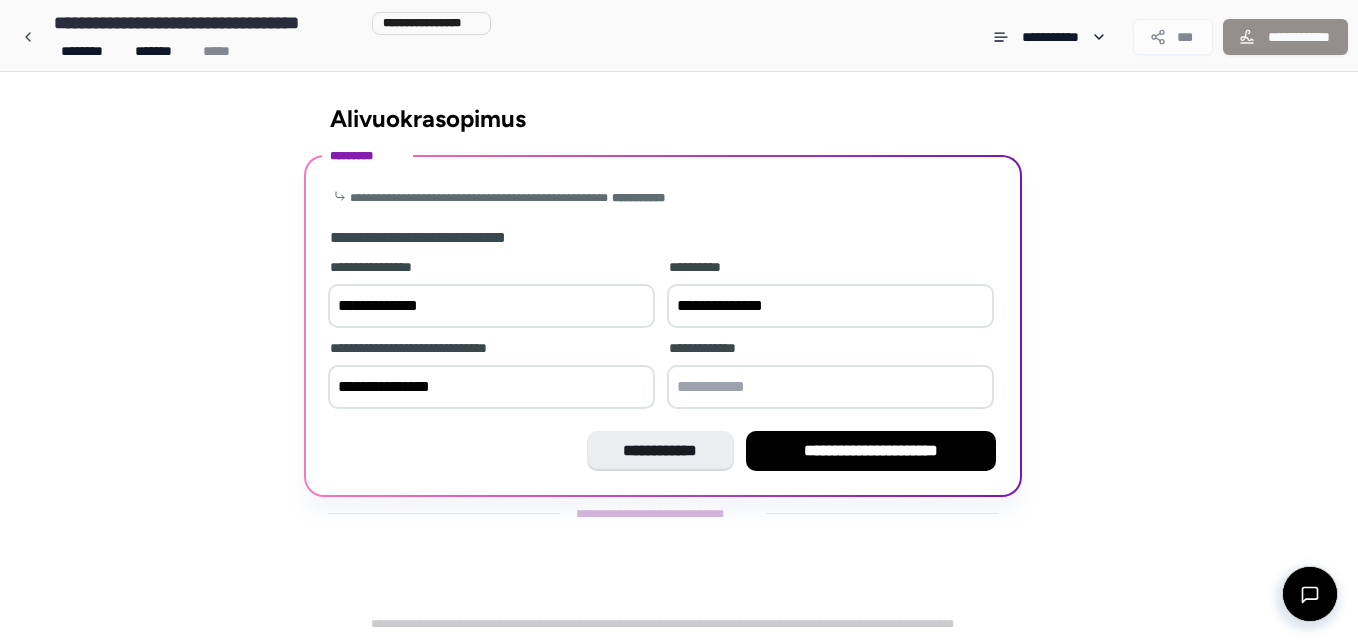 click at bounding box center [830, 387] 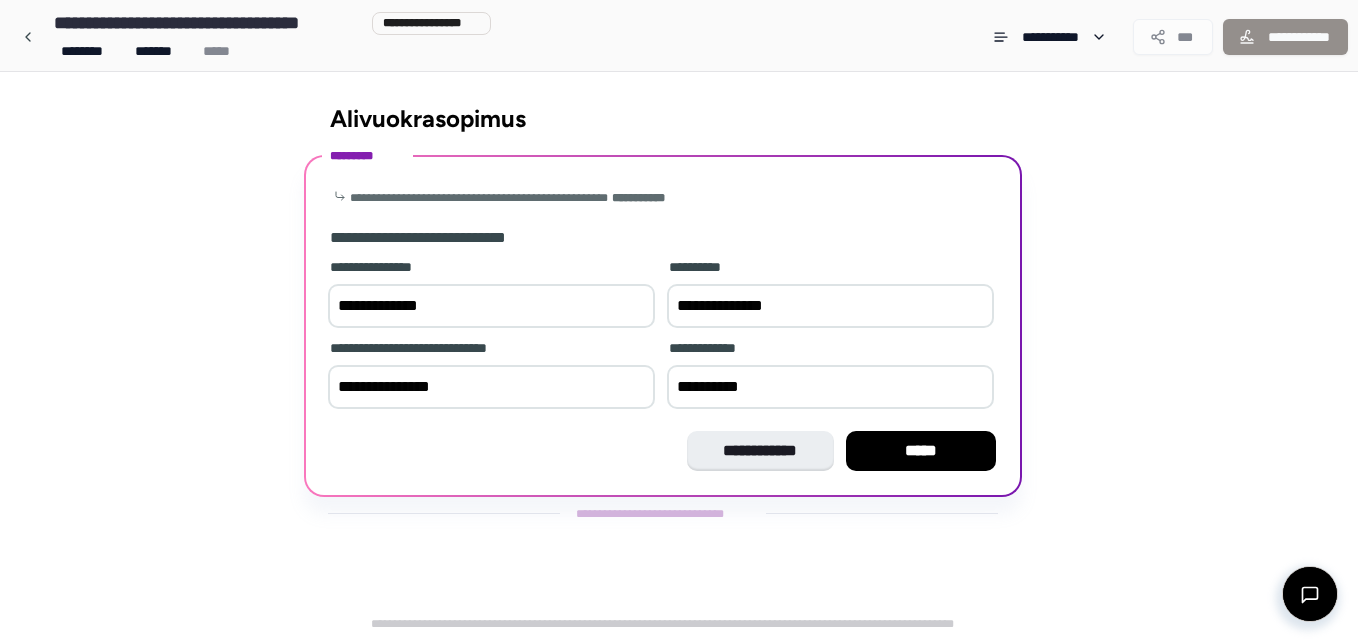 type on "**********" 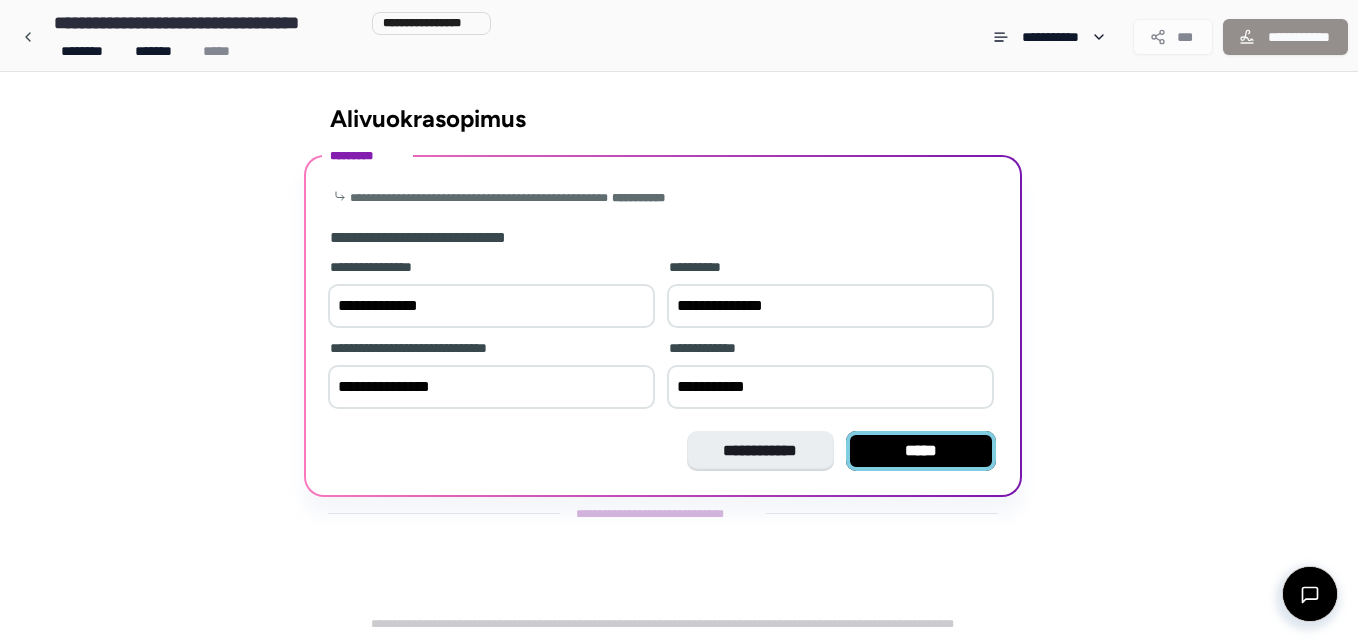 click on "*****" at bounding box center (921, 451) 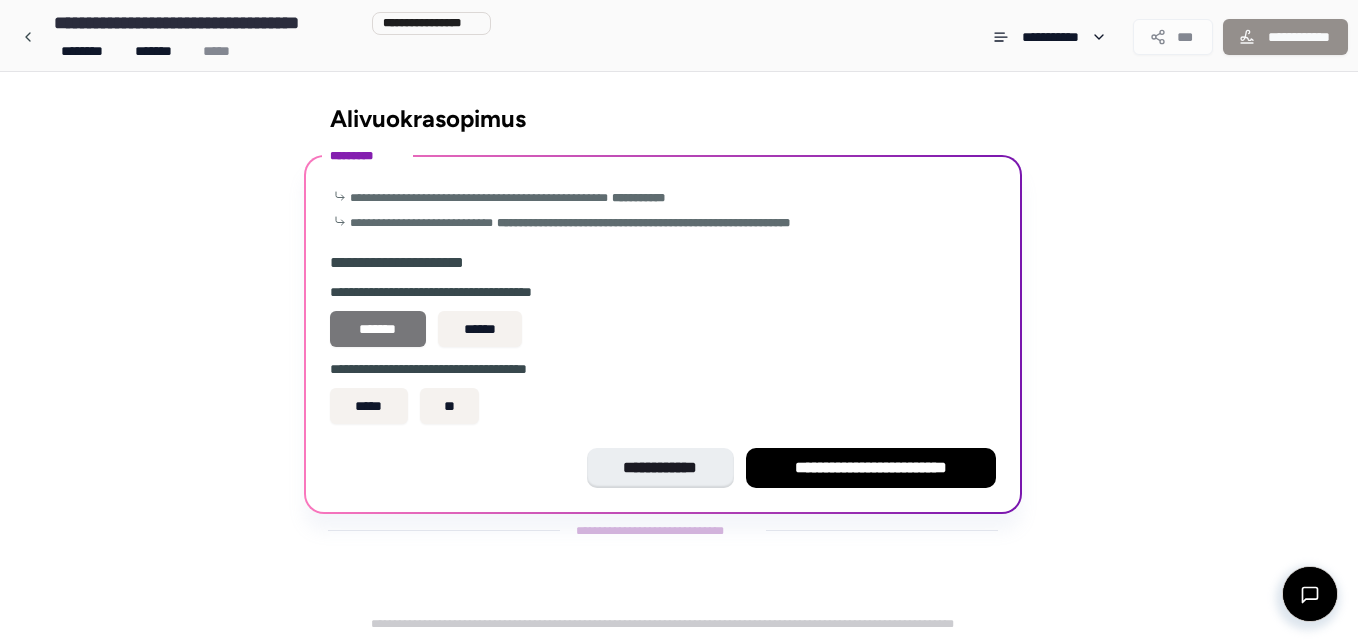 click on "*******" at bounding box center [378, 329] 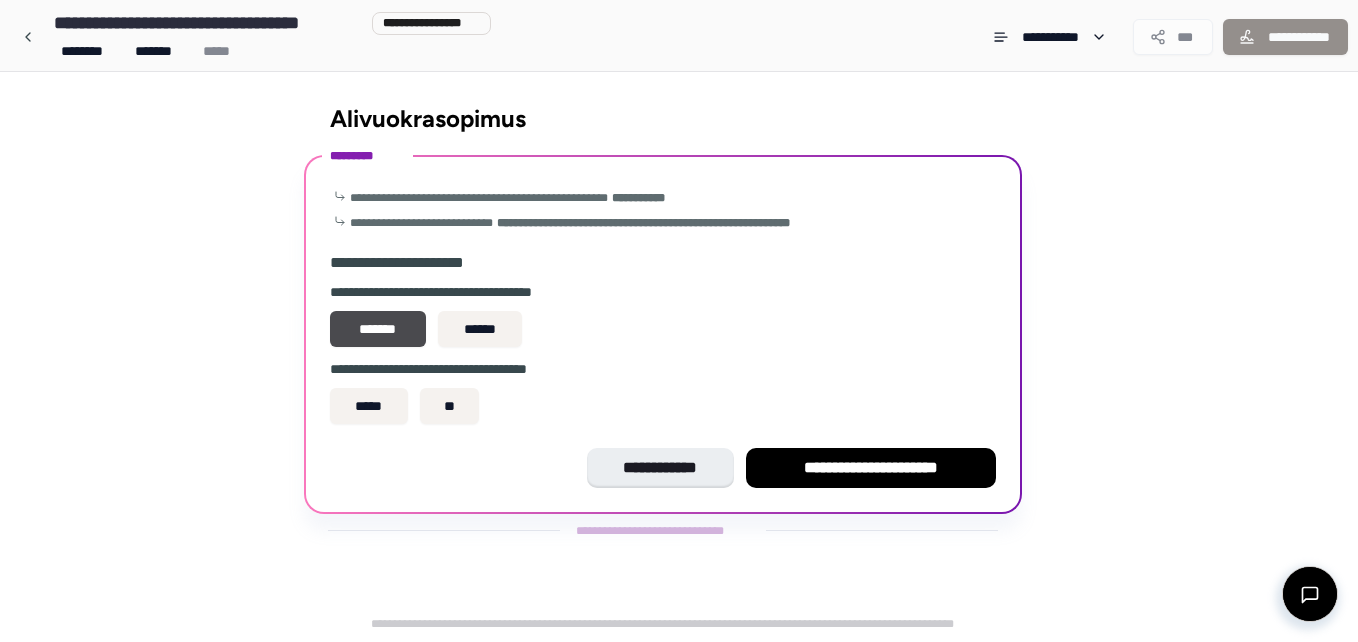 click on "**********" at bounding box center (663, 395) 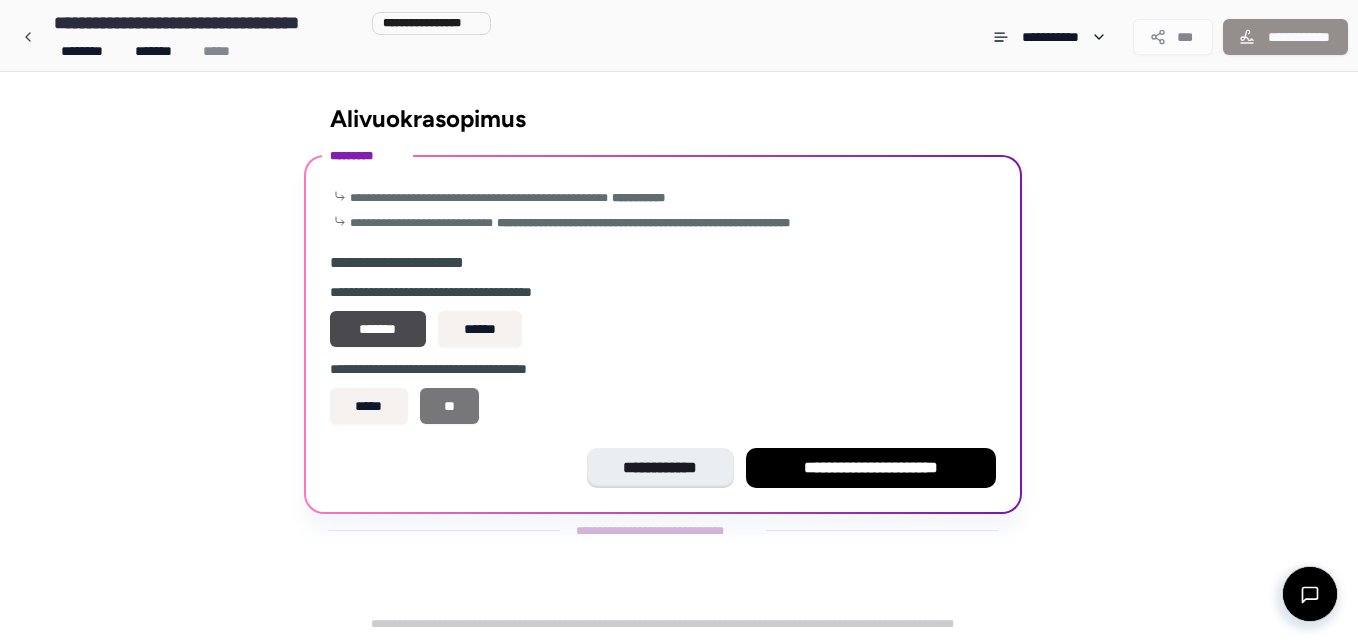 click on "**" at bounding box center (450, 406) 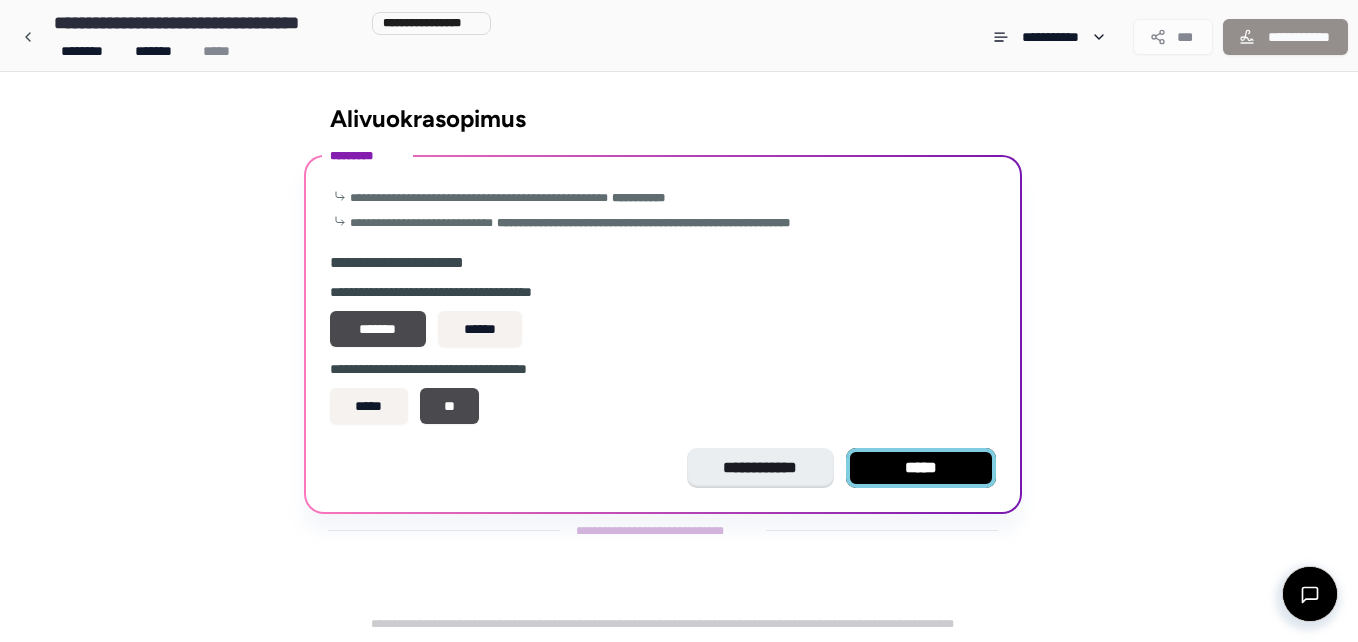 click on "*****" at bounding box center [921, 468] 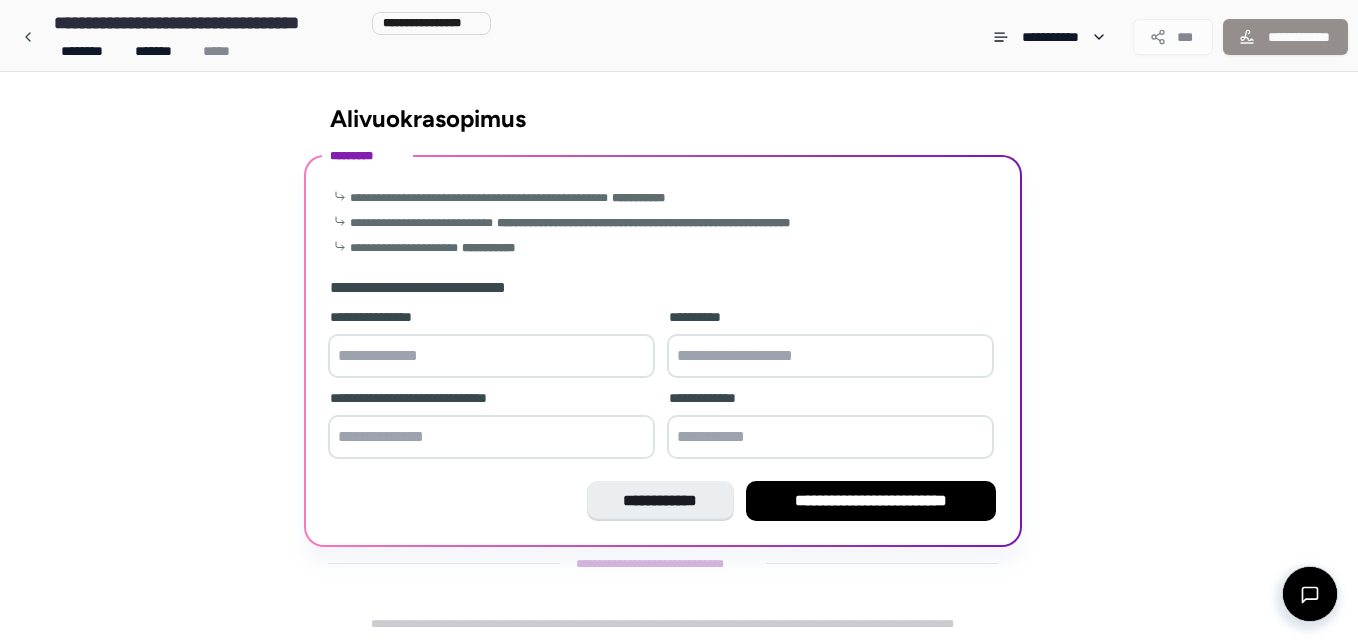 click at bounding box center [491, 356] 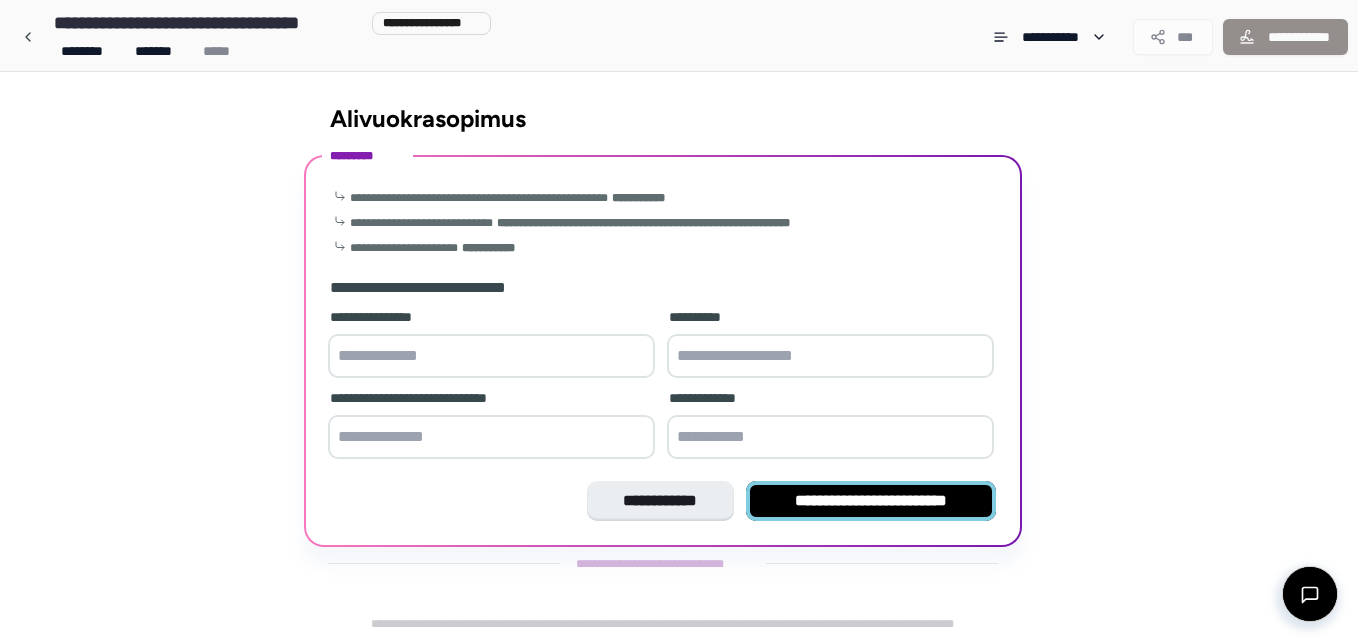 click on "**********" at bounding box center [871, 501] 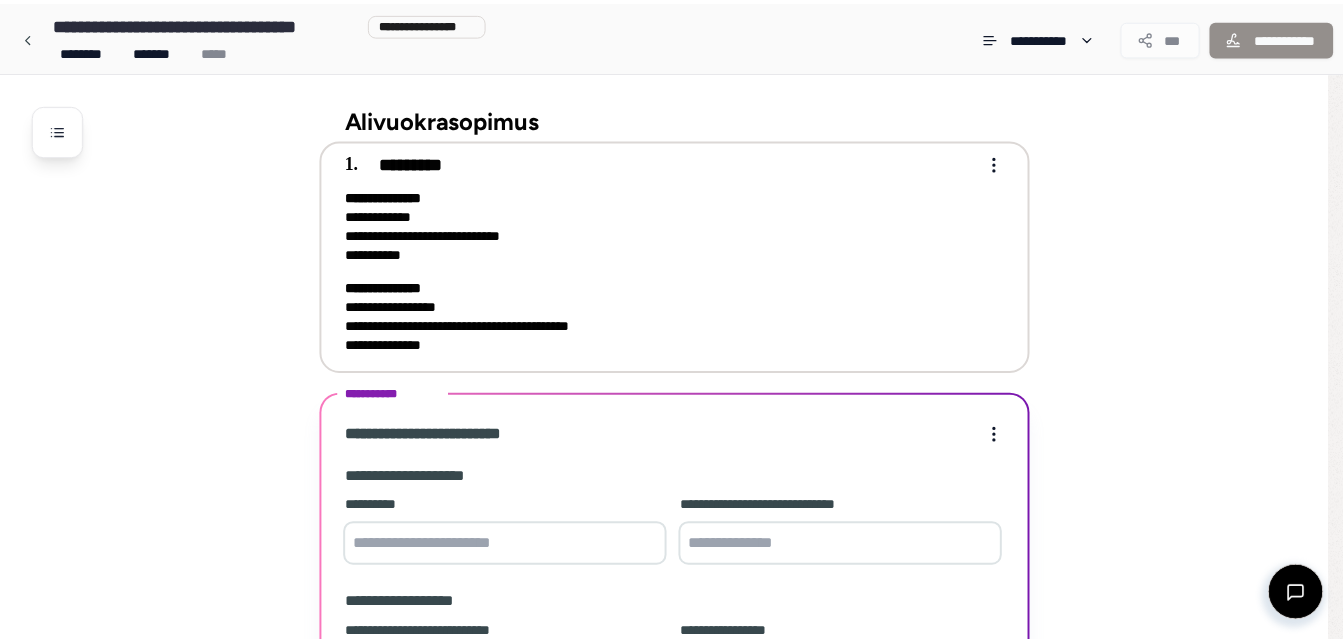 scroll, scrollTop: 218, scrollLeft: 0, axis: vertical 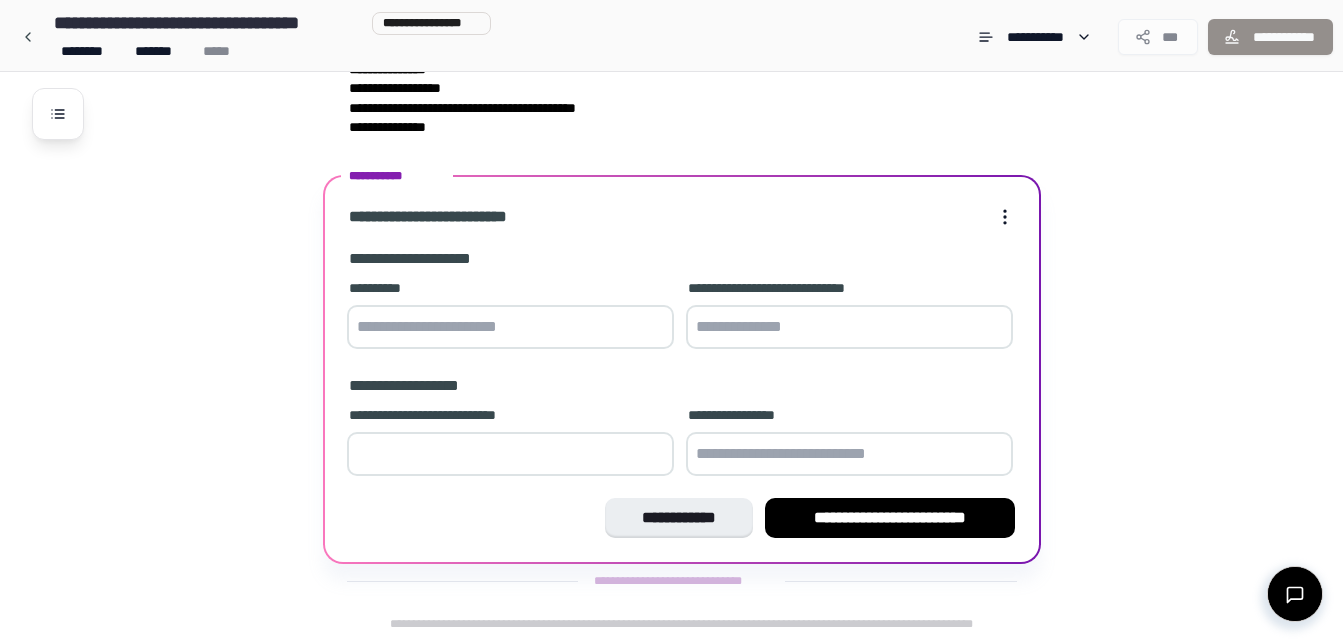 click at bounding box center (510, 327) 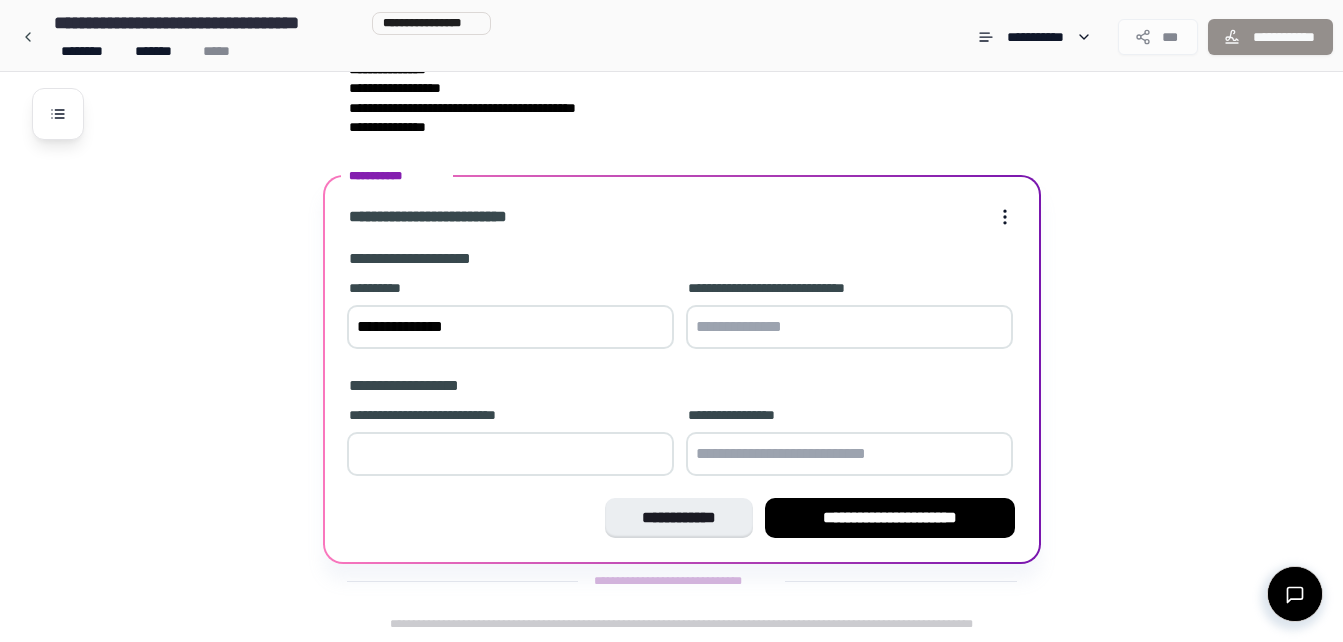 type on "**********" 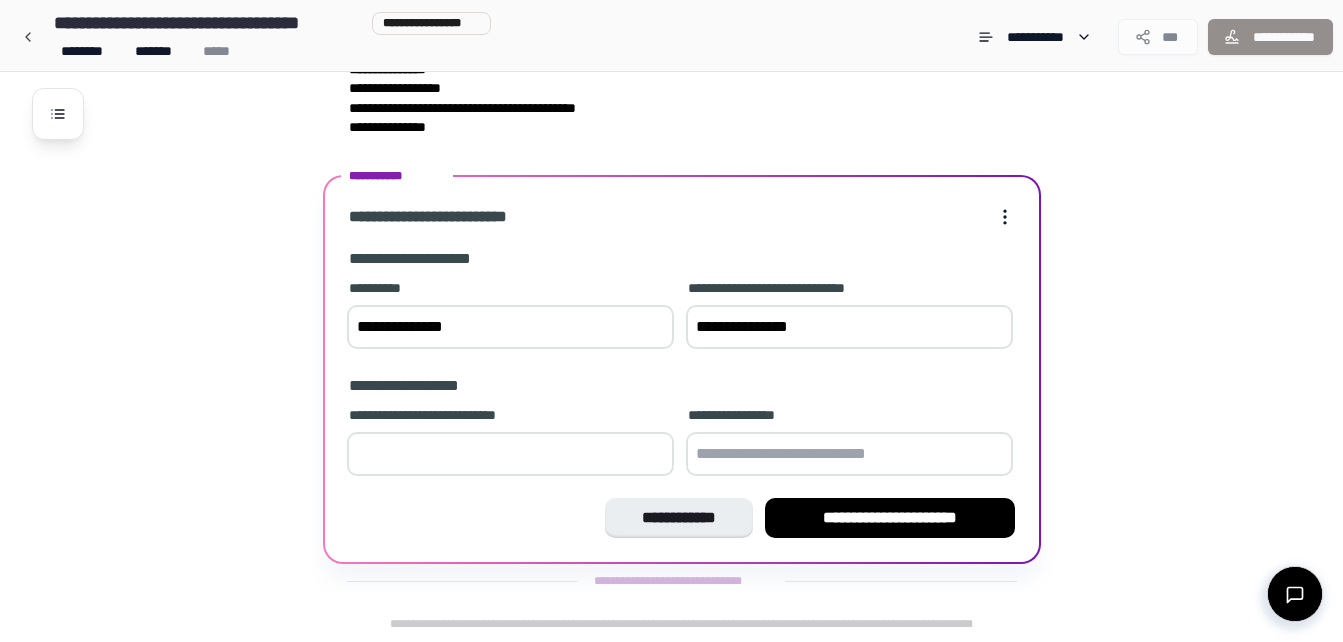 type on "**********" 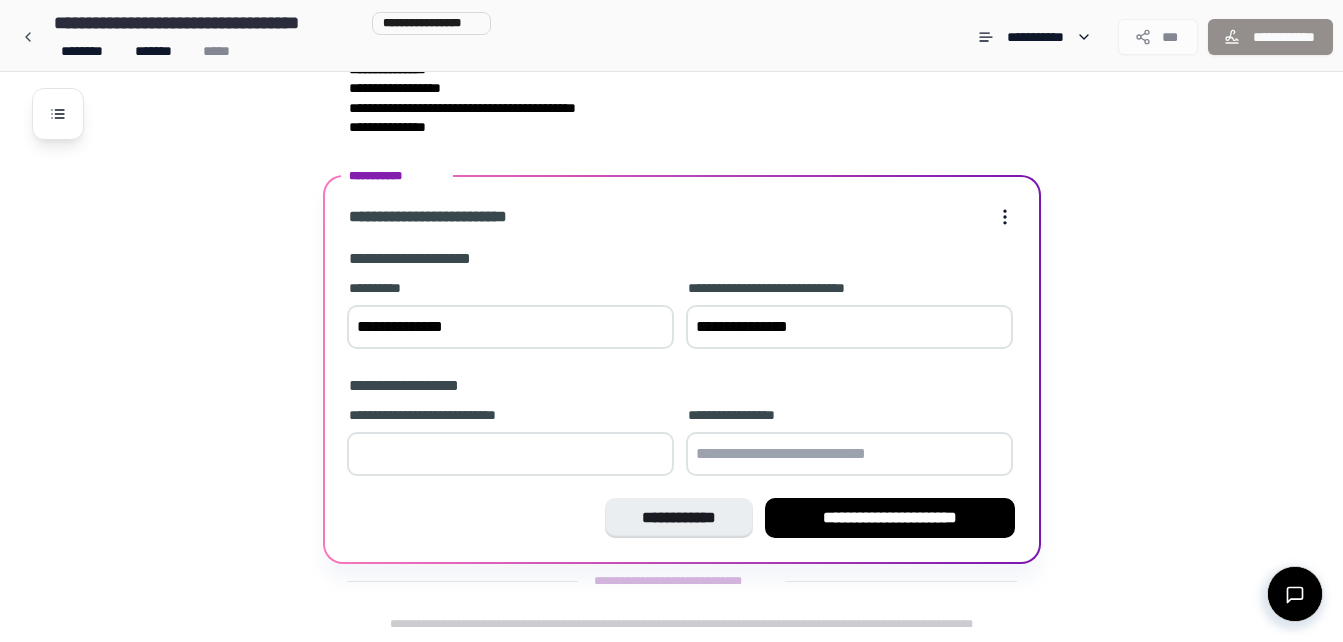 click at bounding box center [510, 454] 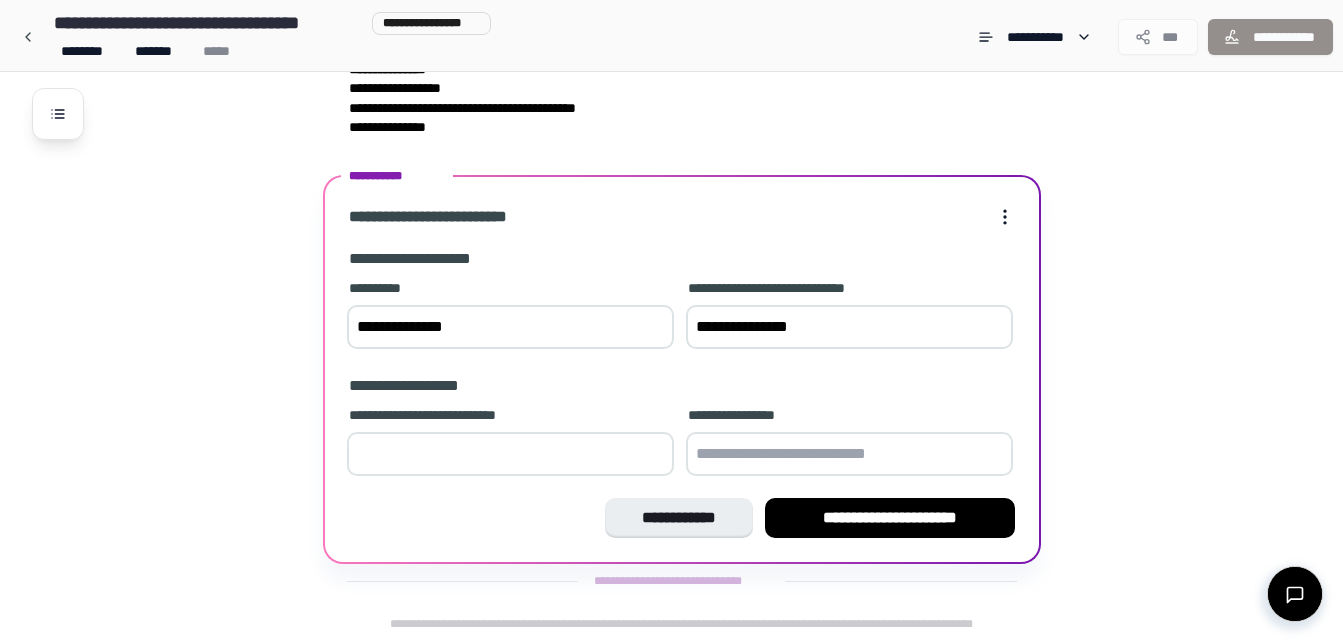 type on "*" 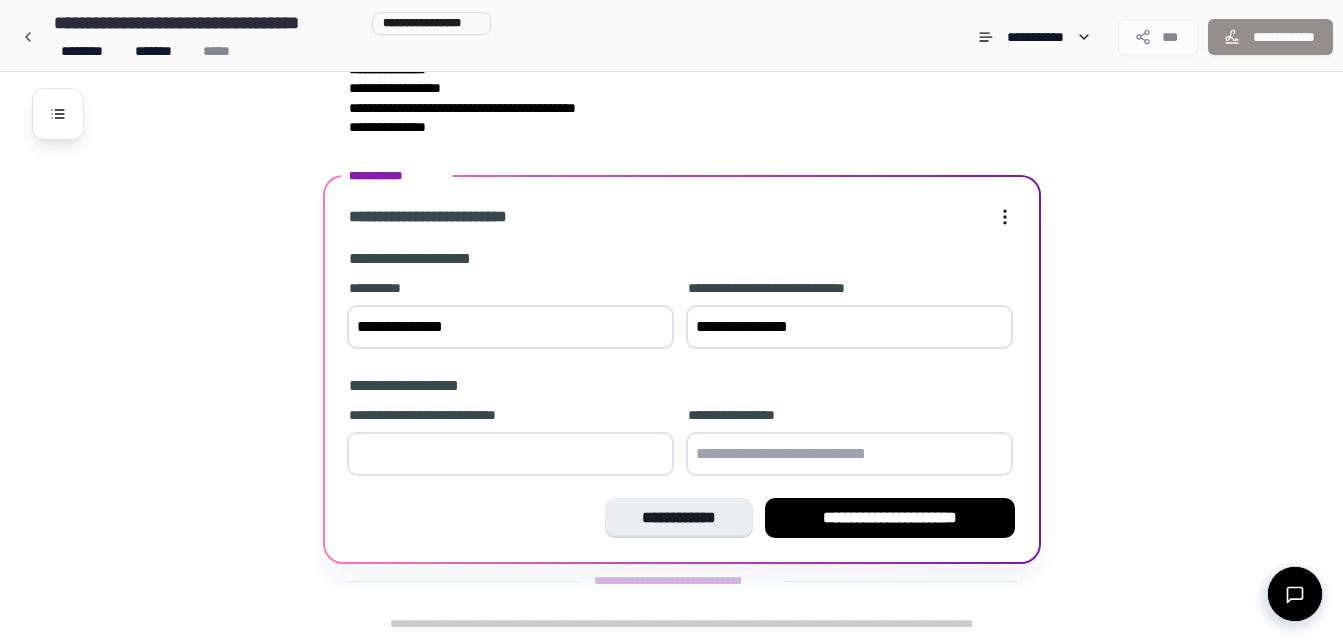 click at bounding box center (849, 454) 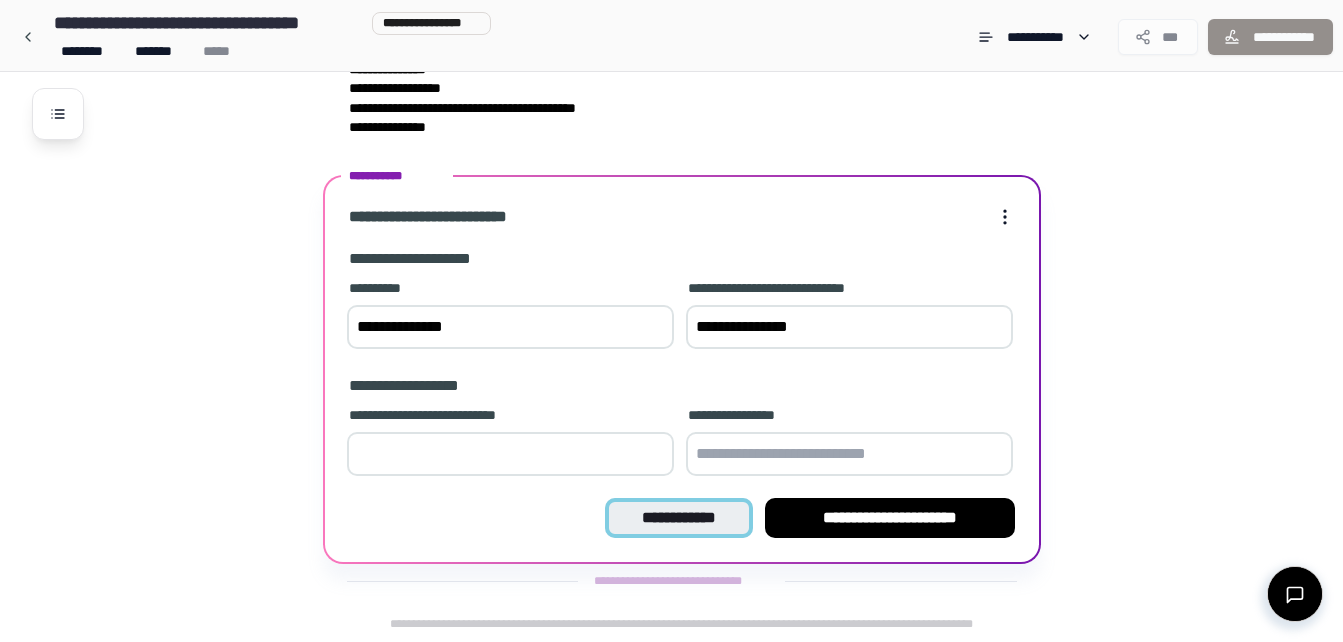 click on "**********" at bounding box center [678, 518] 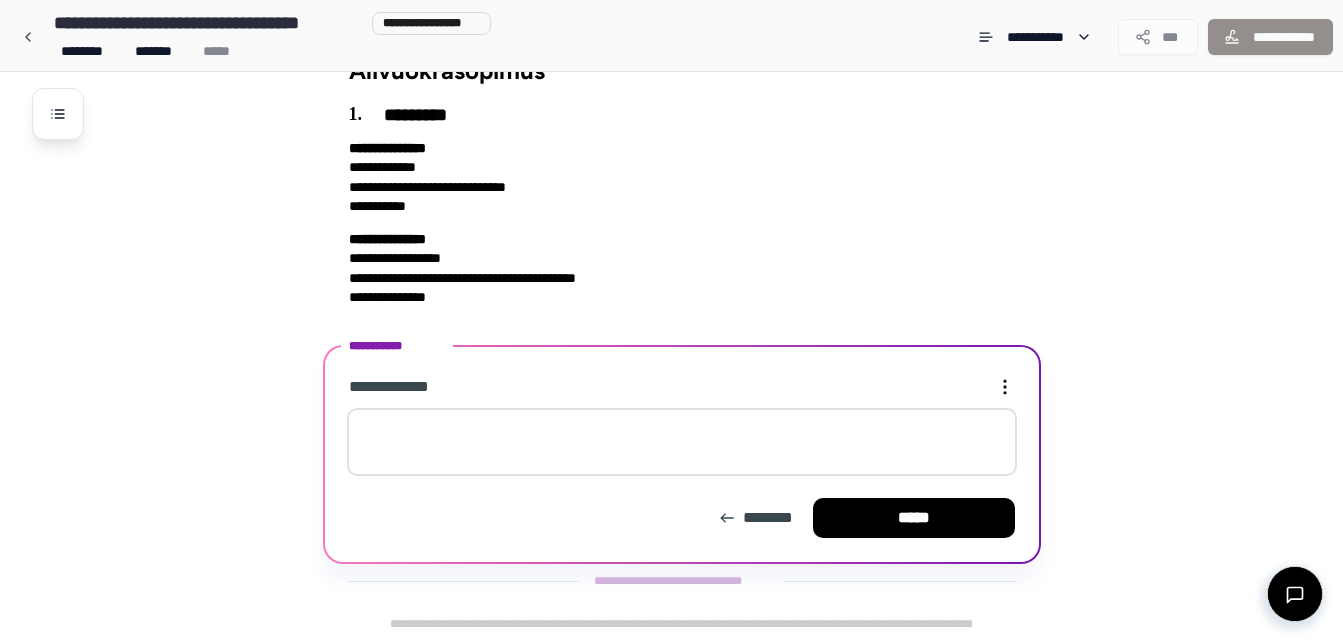 scroll, scrollTop: 48, scrollLeft: 0, axis: vertical 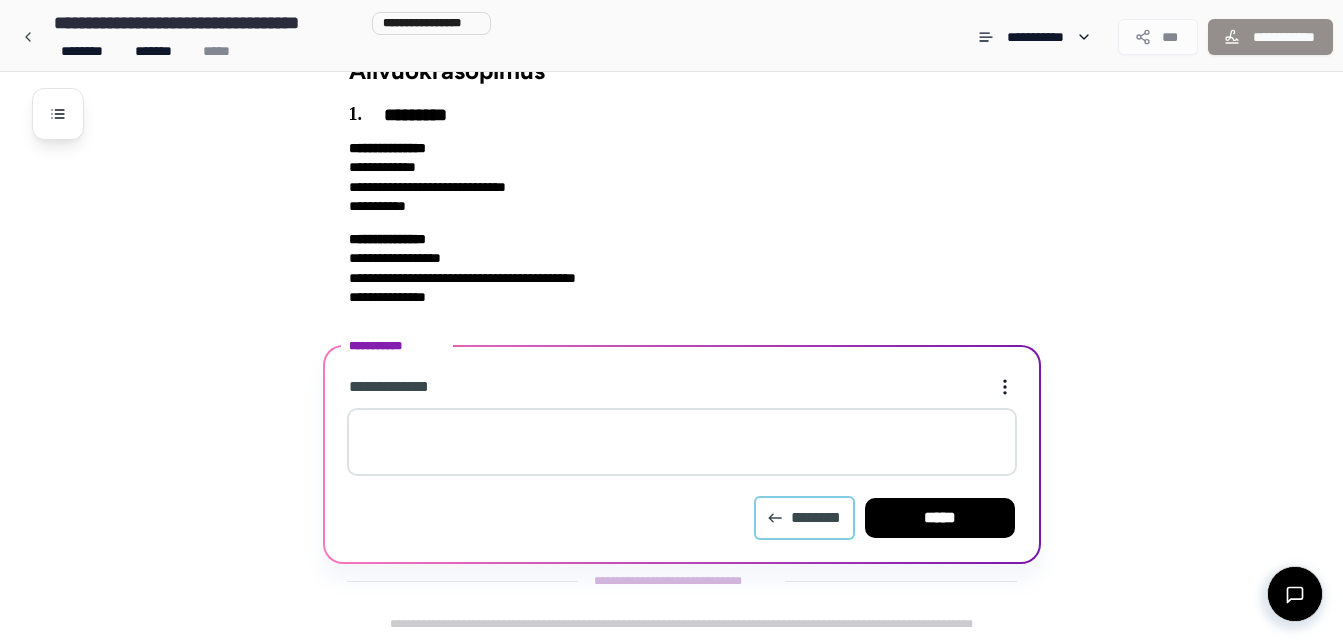 click on "********" at bounding box center [804, 518] 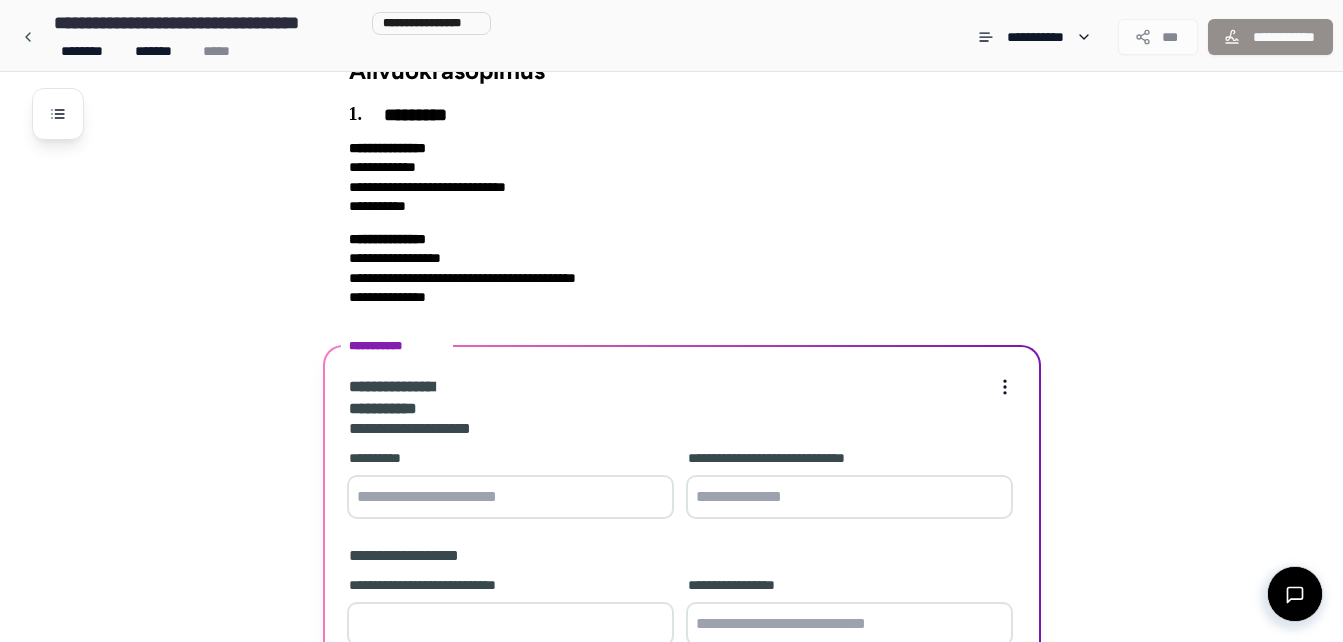 scroll, scrollTop: 218, scrollLeft: 0, axis: vertical 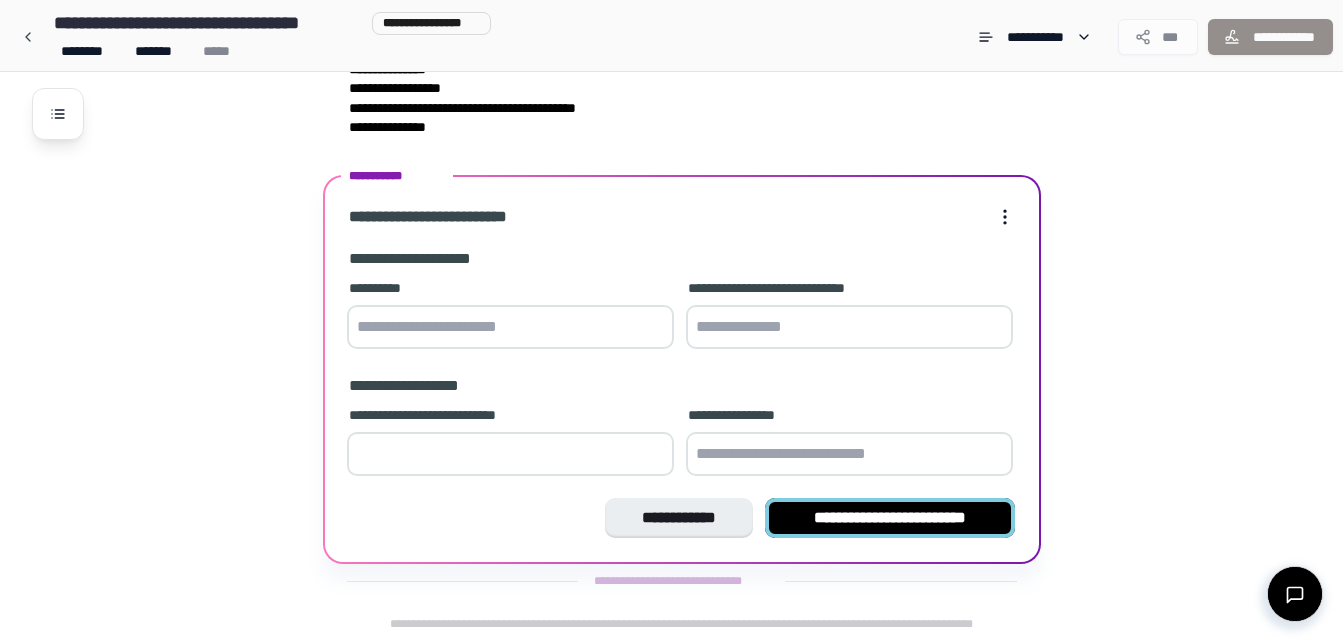 click on "**********" at bounding box center [890, 518] 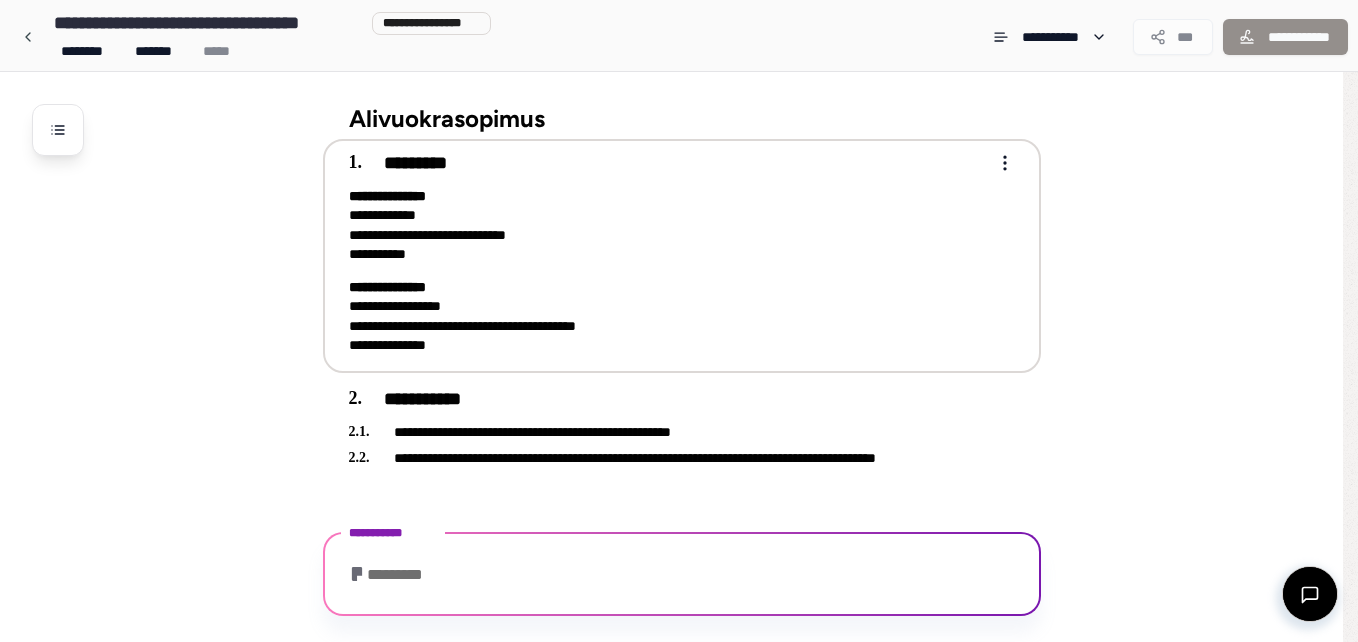 scroll, scrollTop: 25, scrollLeft: 0, axis: vertical 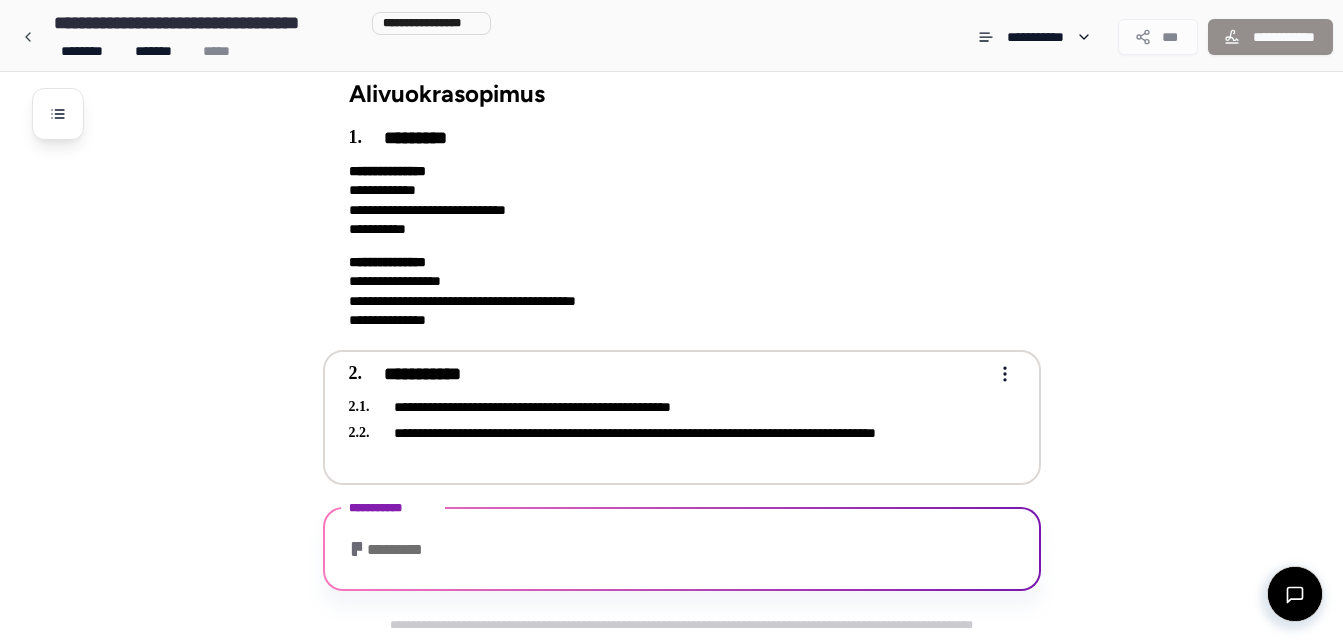 click on "**********" at bounding box center (671, 308) 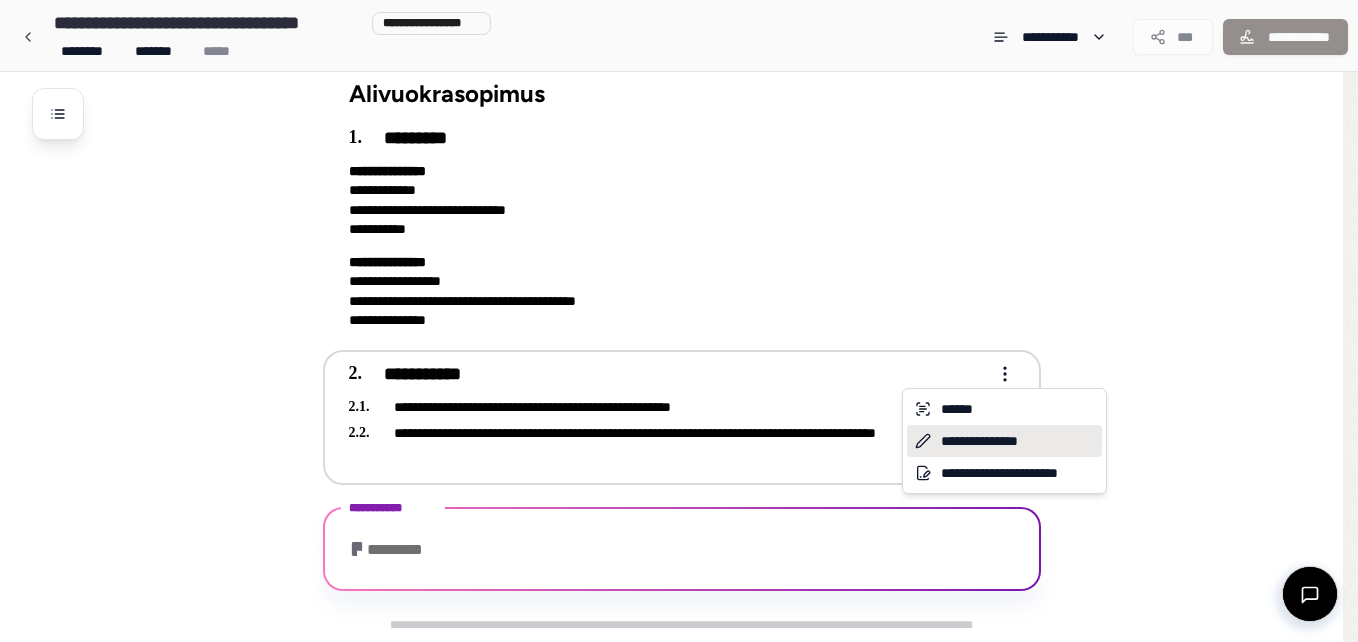click on "**********" at bounding box center (1004, 441) 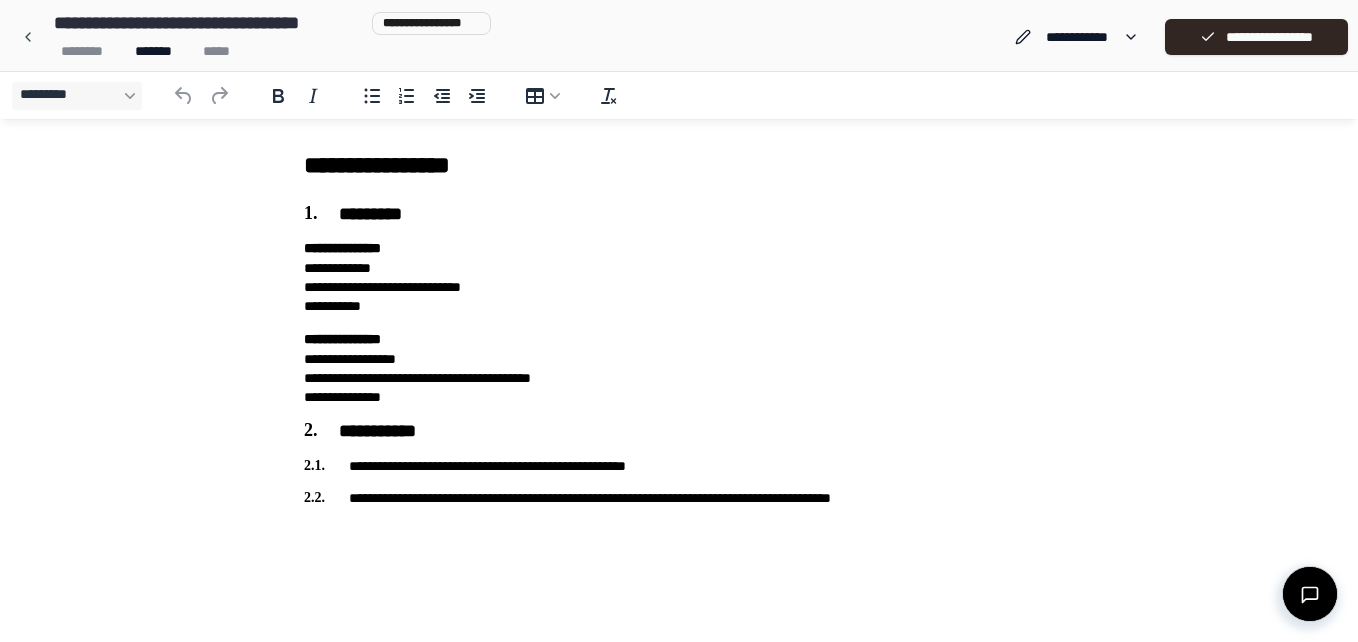 scroll, scrollTop: 0, scrollLeft: 0, axis: both 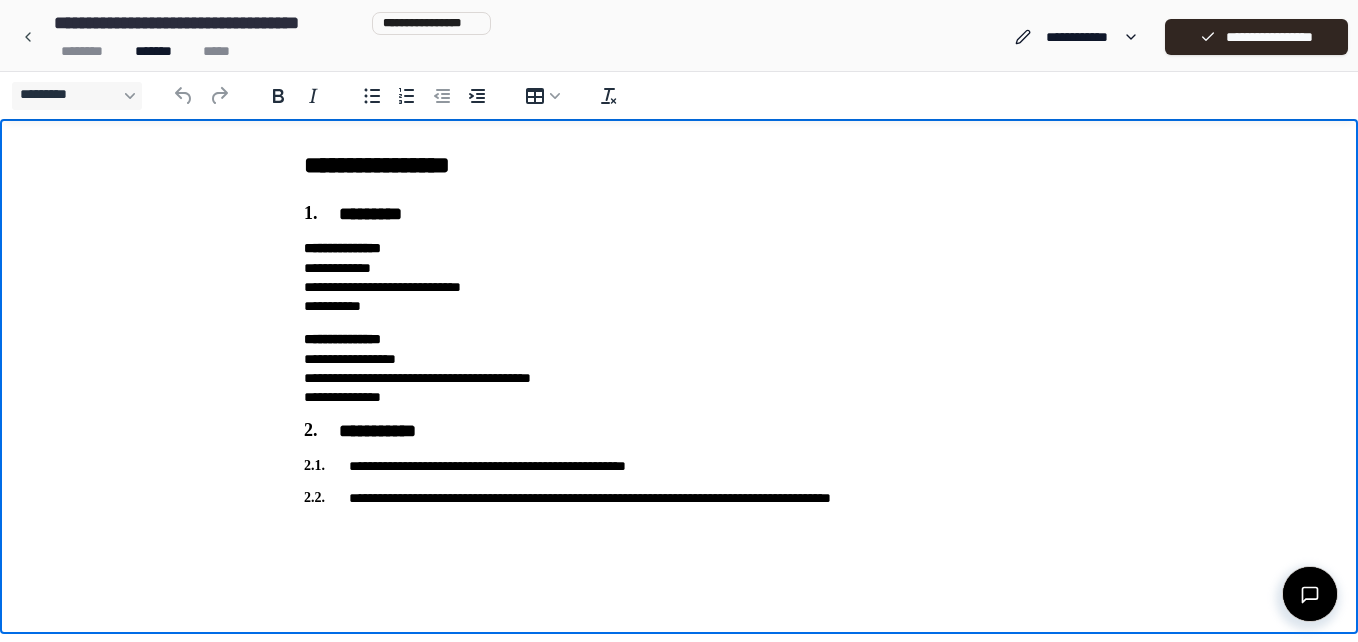 click on "**********" at bounding box center (679, 466) 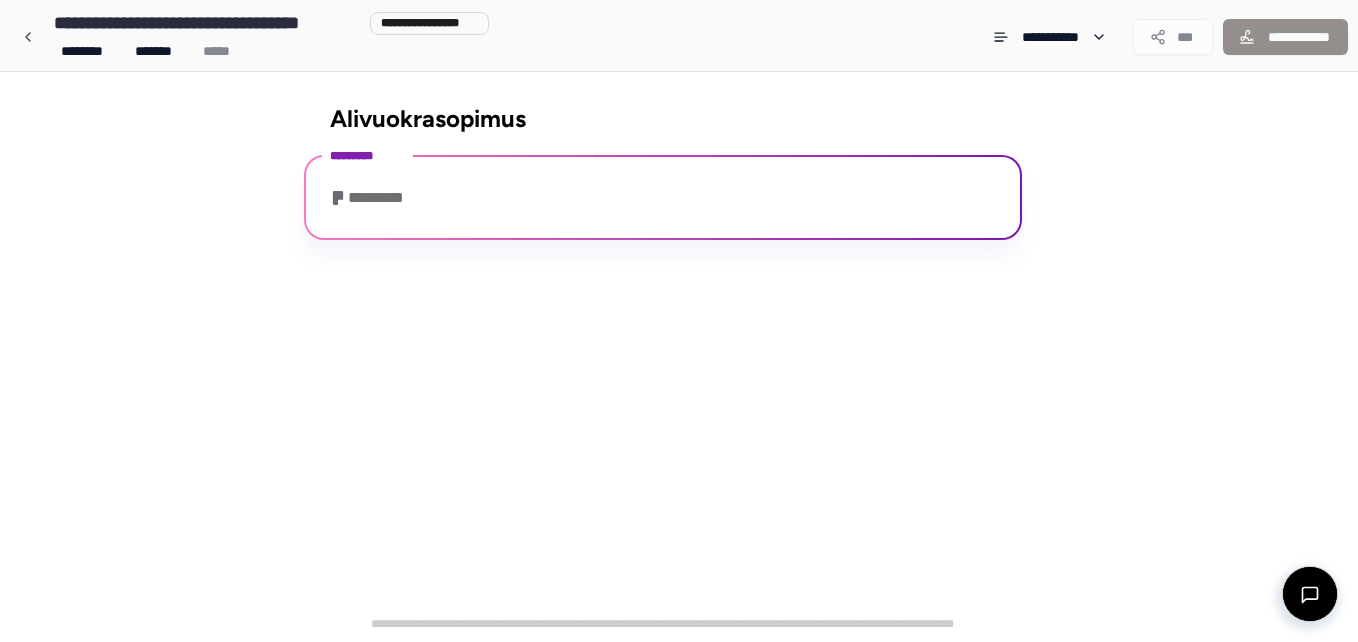 click on "*********" at bounding box center [371, 198] 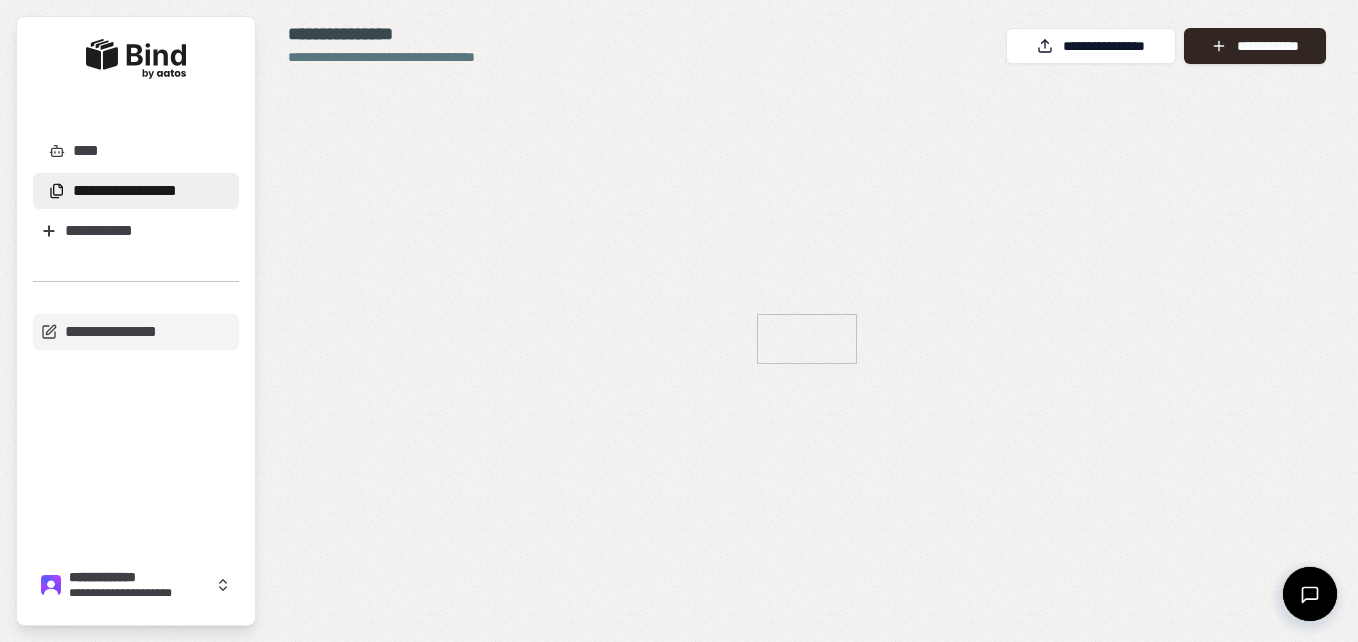 scroll, scrollTop: 0, scrollLeft: 0, axis: both 